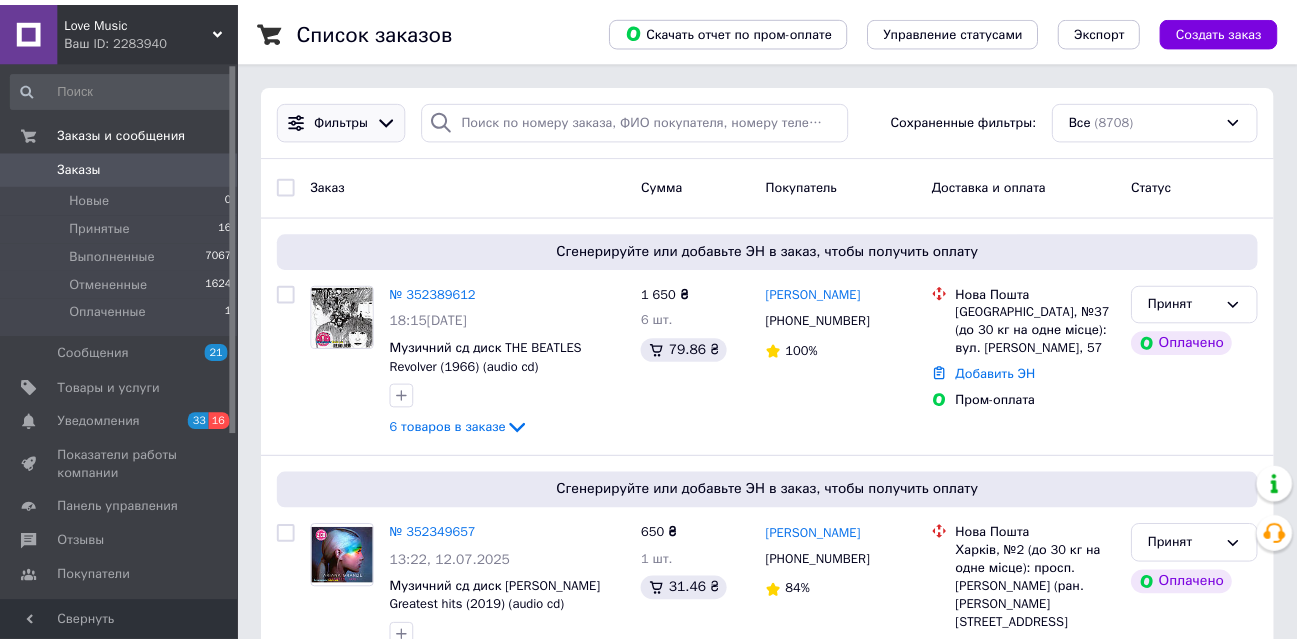 scroll, scrollTop: 0, scrollLeft: 0, axis: both 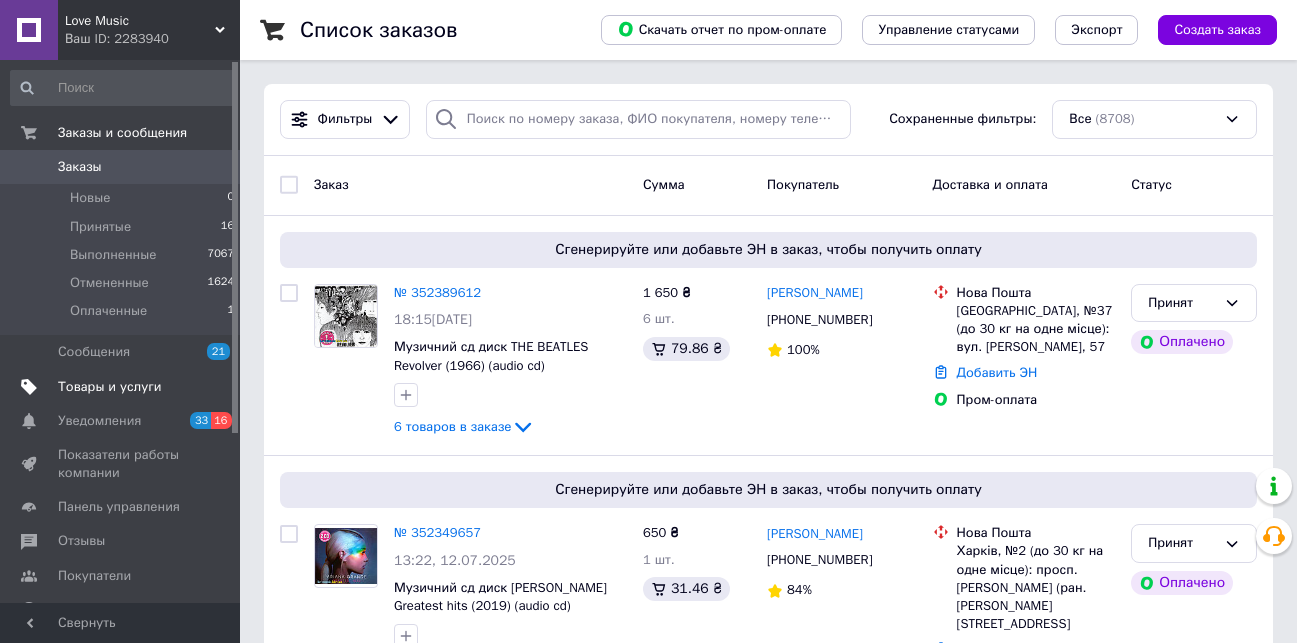 click on "Товары и услуги" at bounding box center [110, 387] 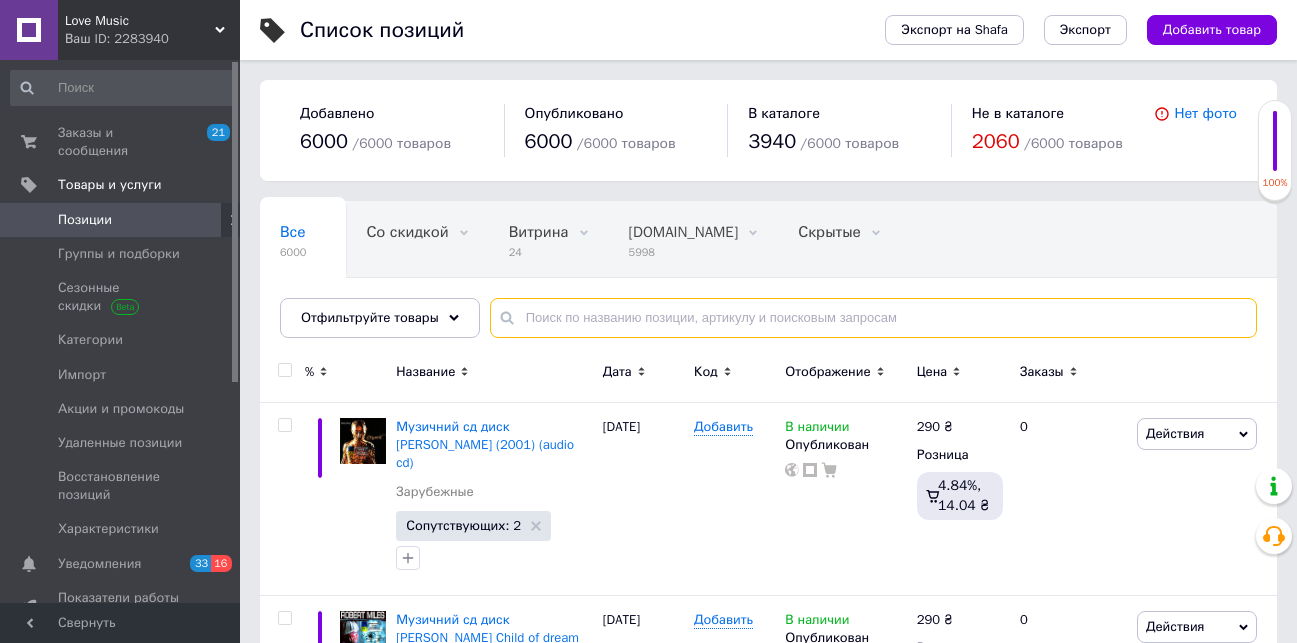 click at bounding box center (873, 318) 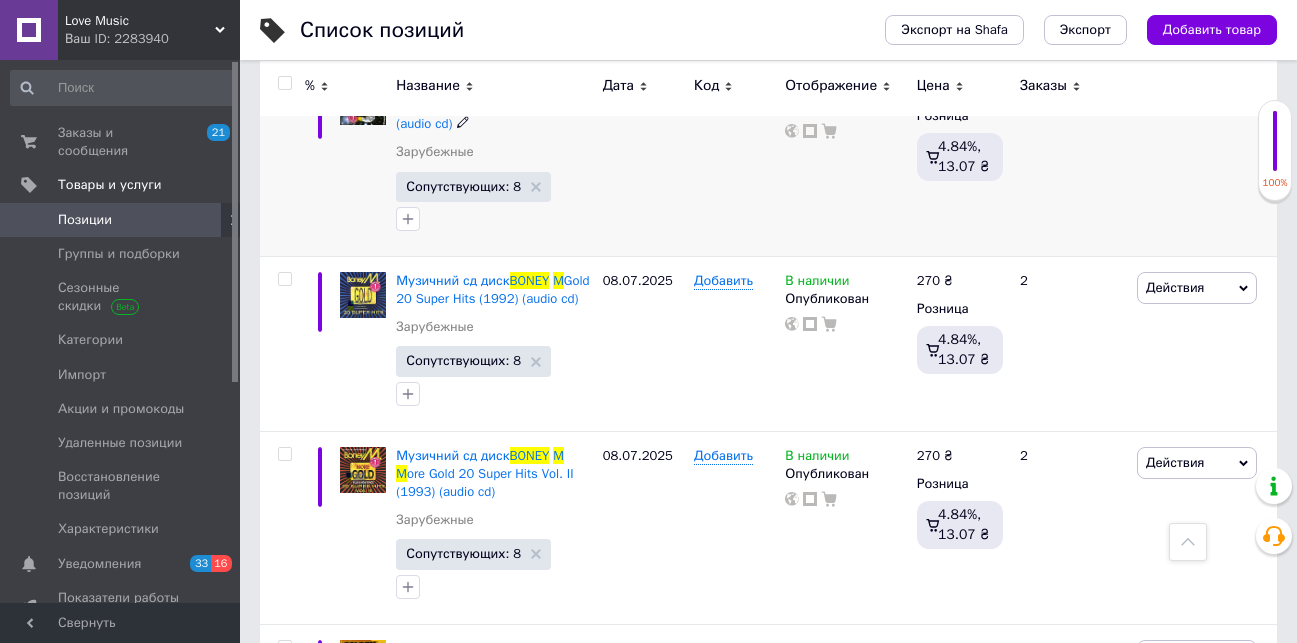 scroll, scrollTop: 1600, scrollLeft: 0, axis: vertical 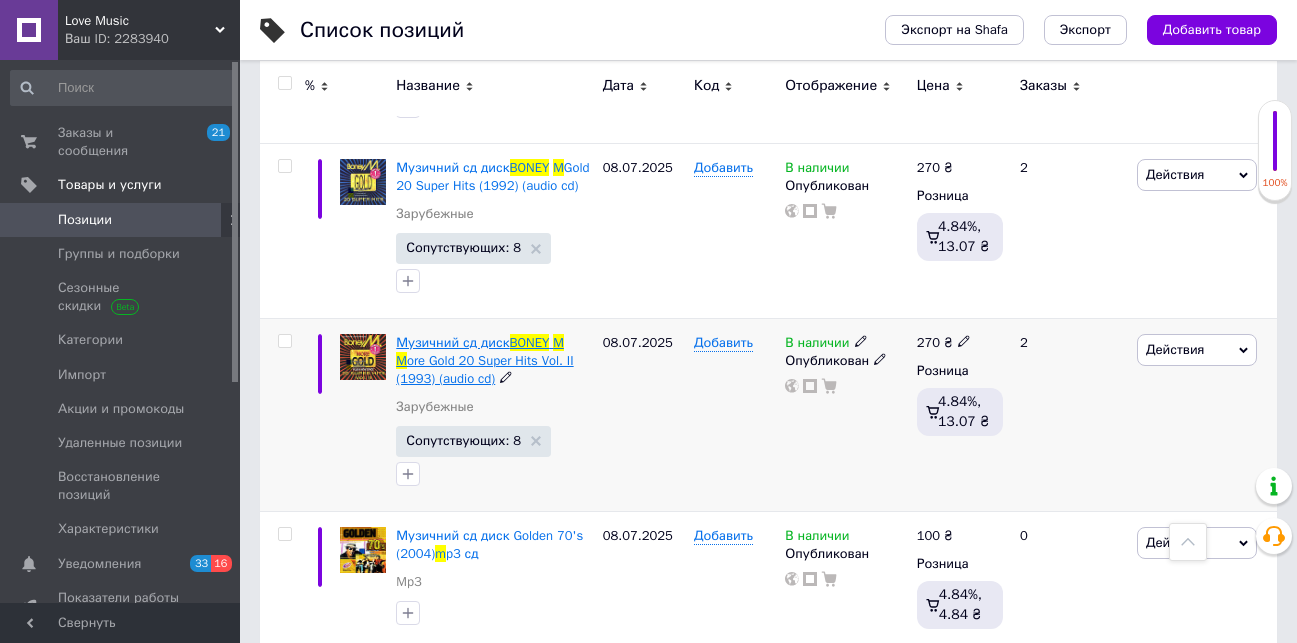 type on "BONEY M" 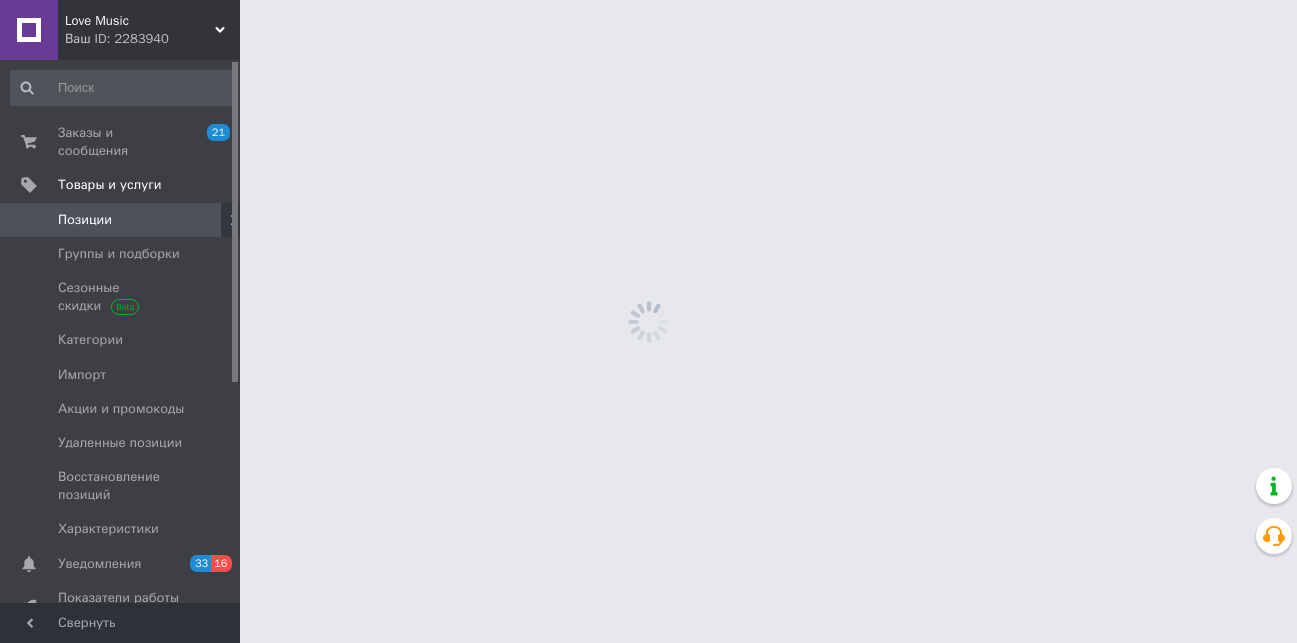 scroll, scrollTop: 0, scrollLeft: 0, axis: both 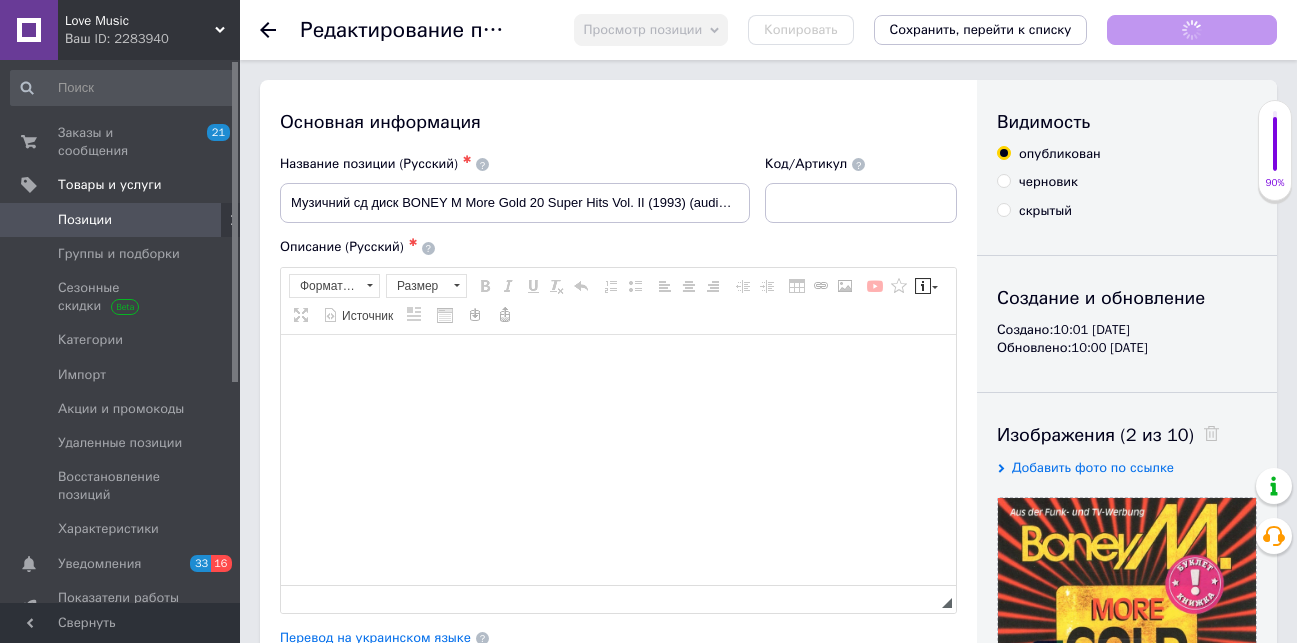 checkbox on "true" 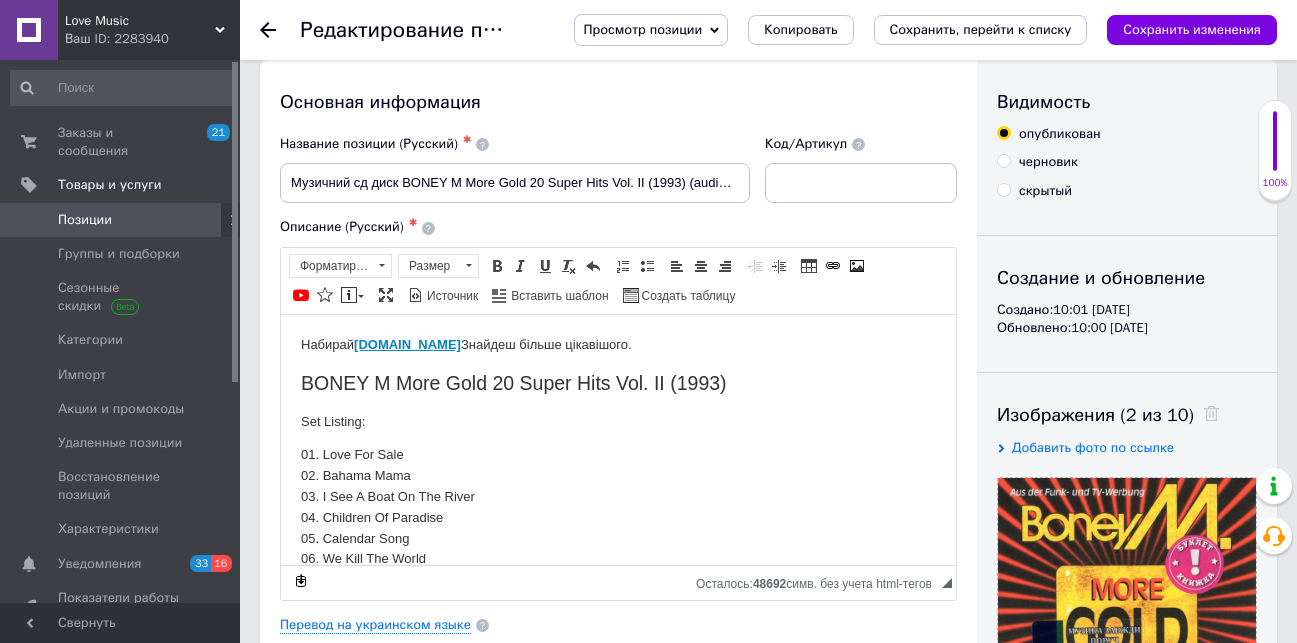 scroll, scrollTop: 0, scrollLeft: 0, axis: both 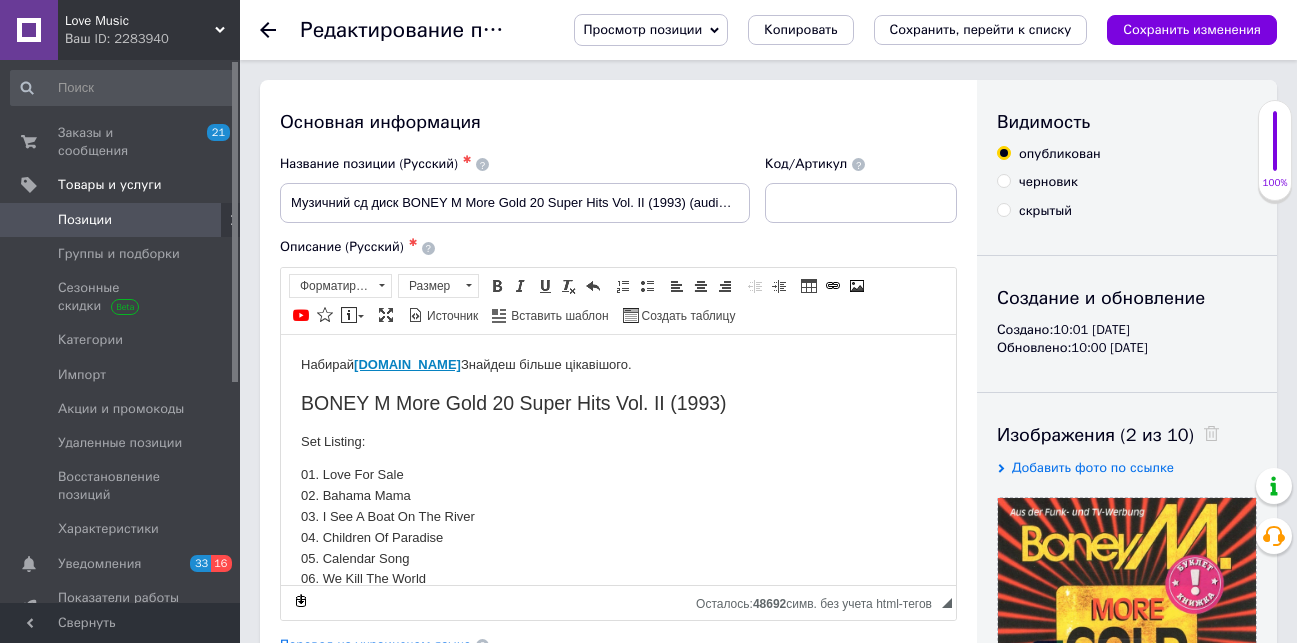 click 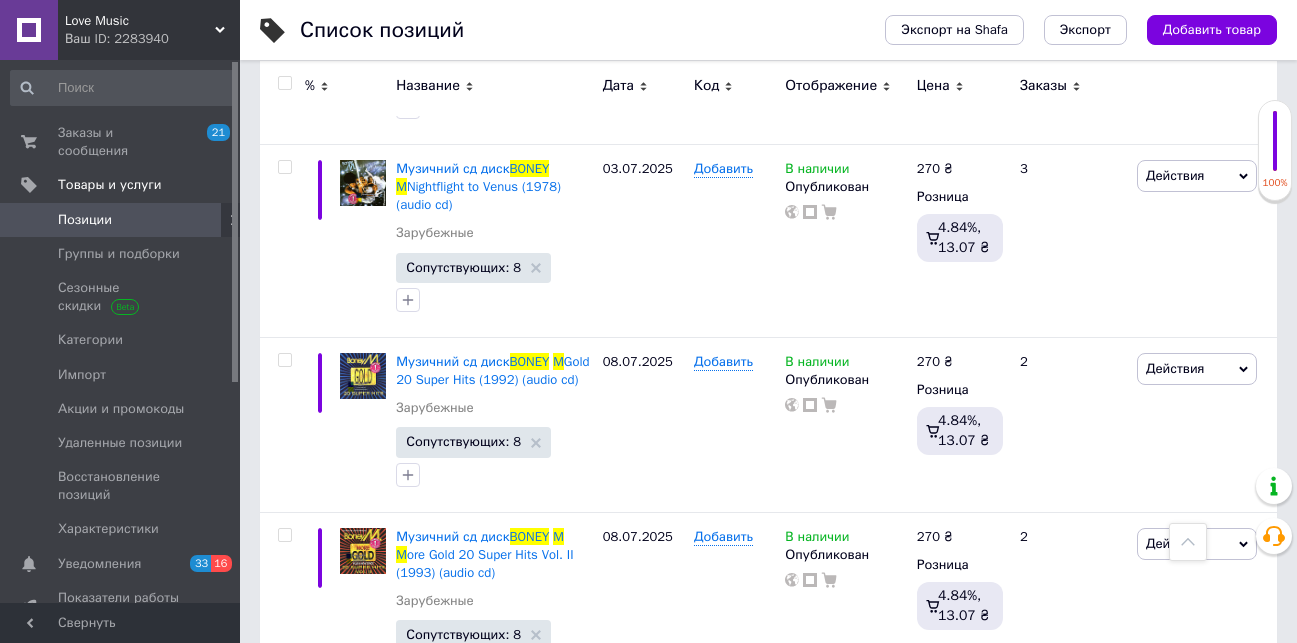 scroll, scrollTop: 1500, scrollLeft: 0, axis: vertical 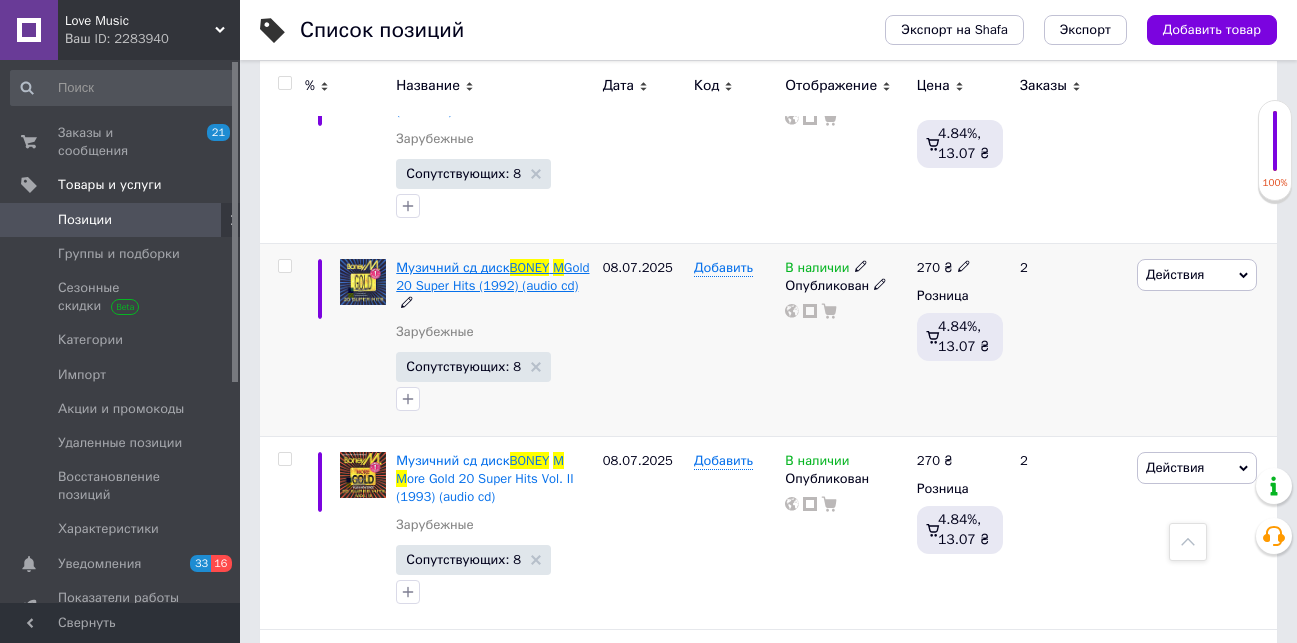 click on "Gold 20 Super Hits (1992) (audio cd)" at bounding box center [492, 276] 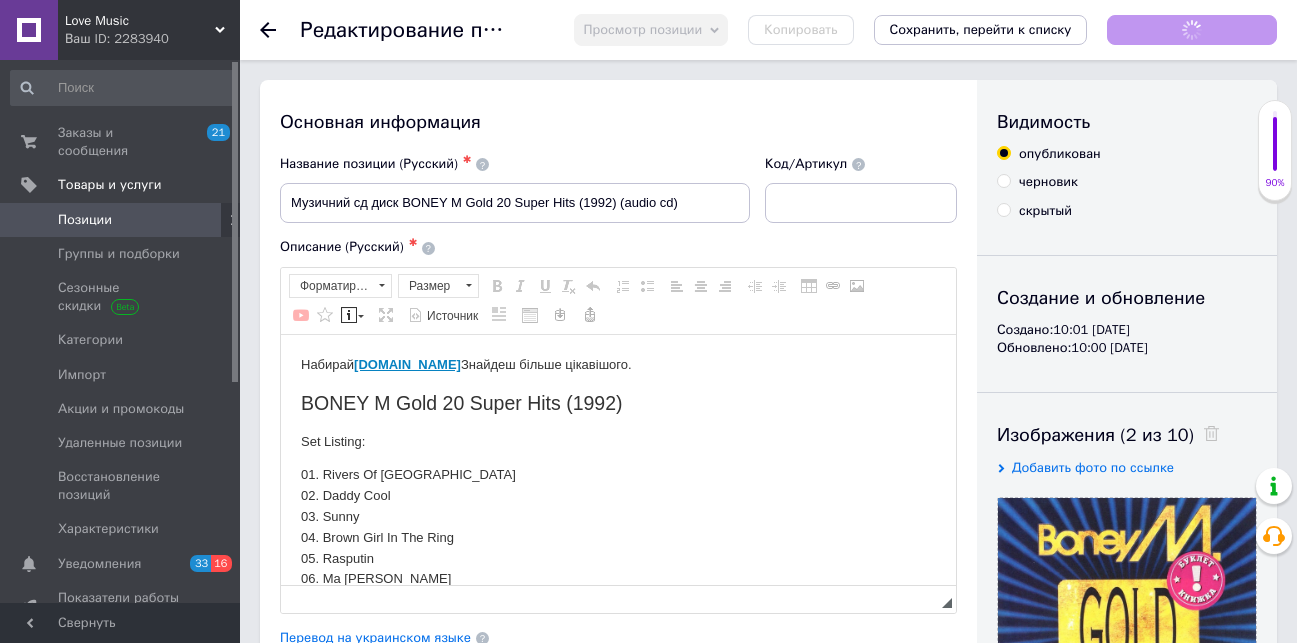 scroll, scrollTop: 0, scrollLeft: 0, axis: both 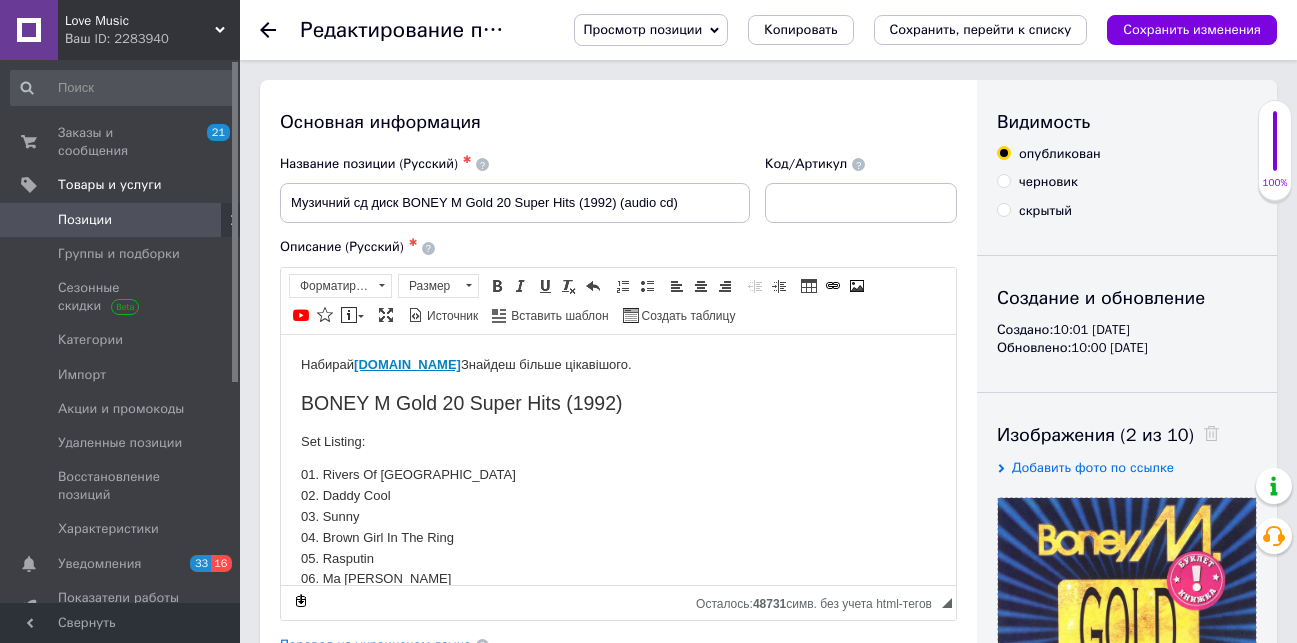 checkbox on "true" 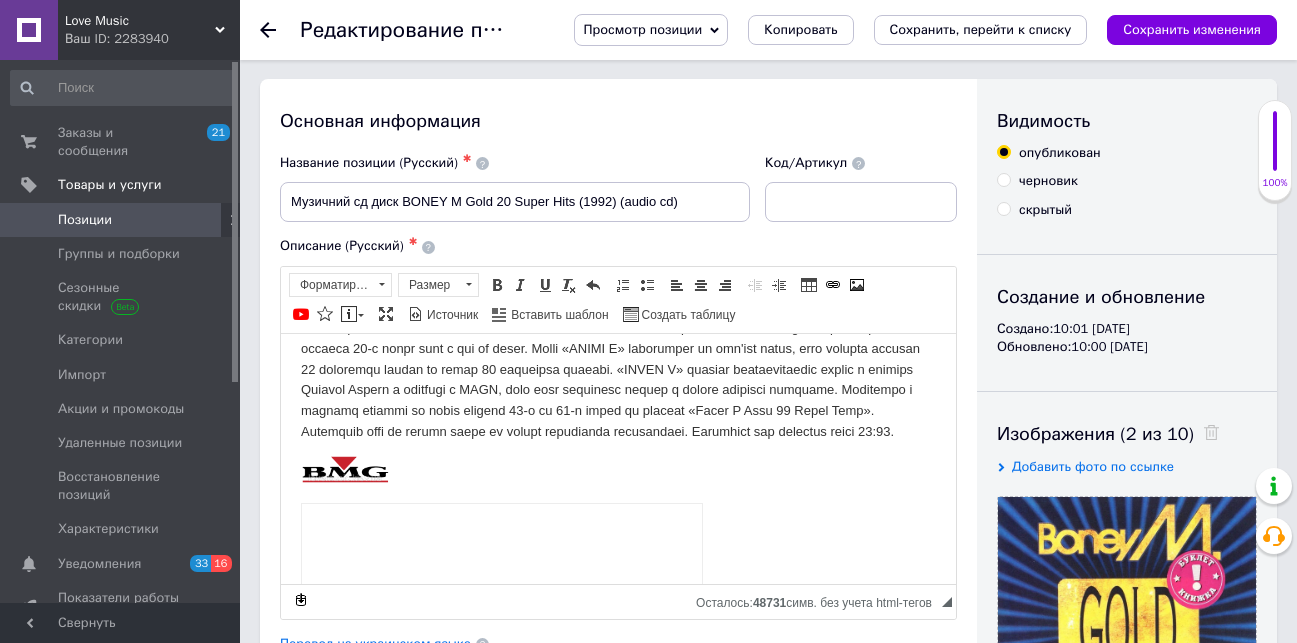 scroll, scrollTop: 0, scrollLeft: 0, axis: both 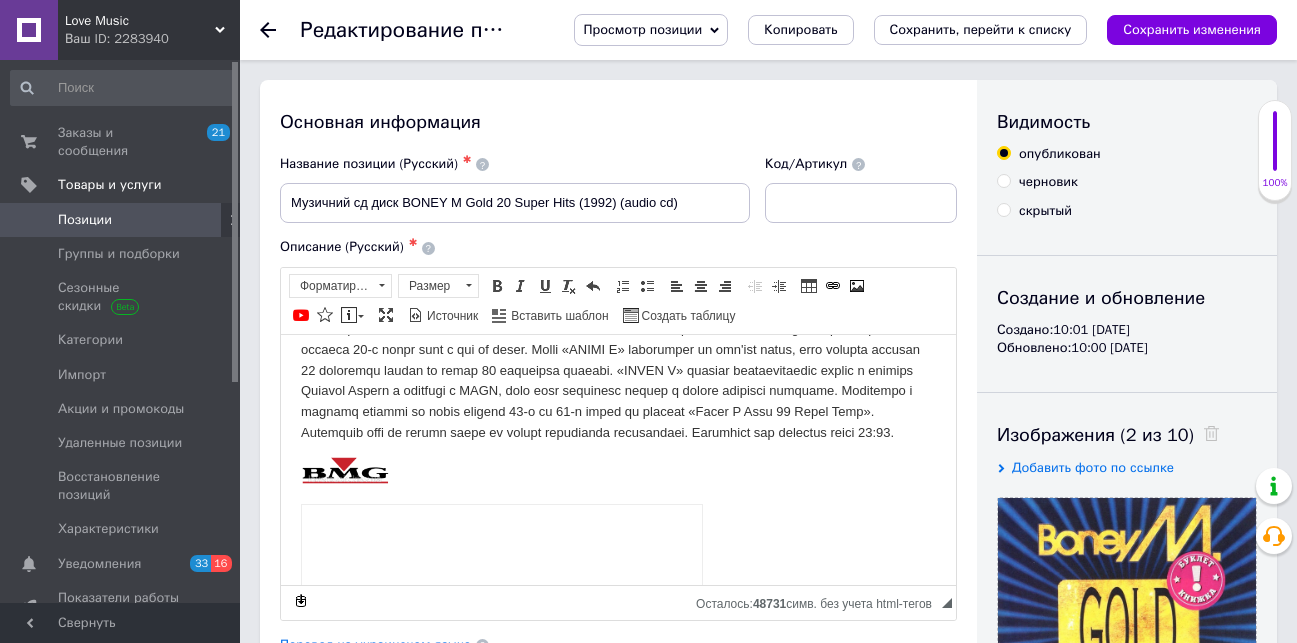 click 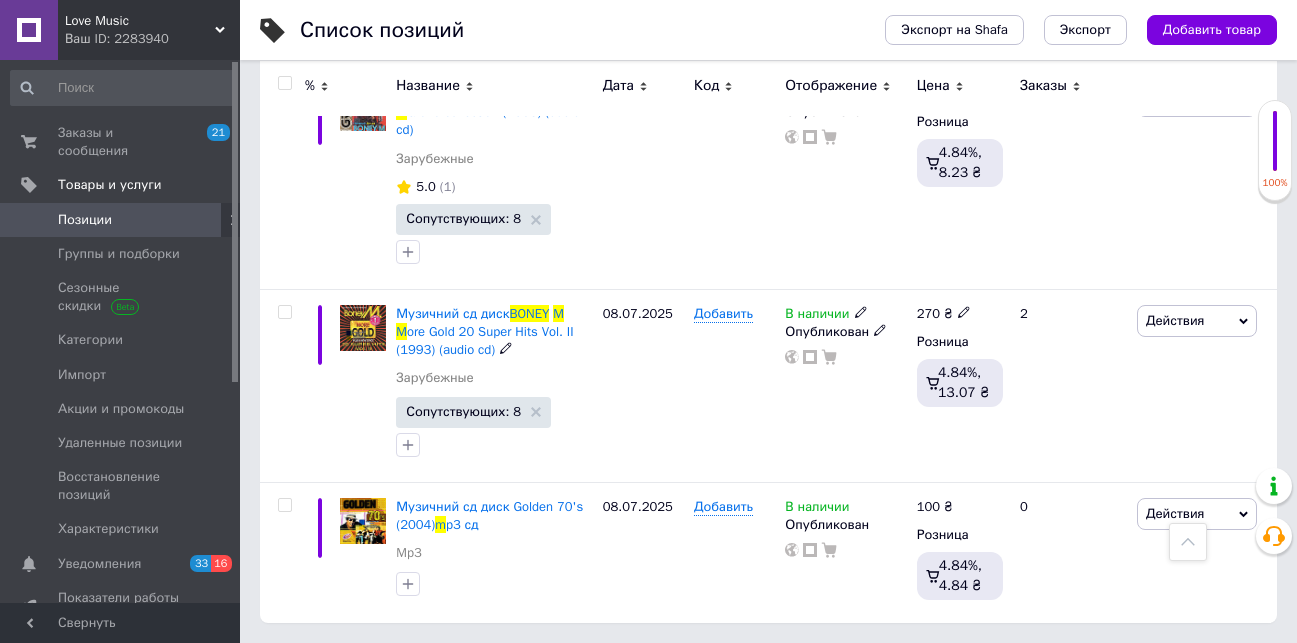 scroll, scrollTop: 1629, scrollLeft: 0, axis: vertical 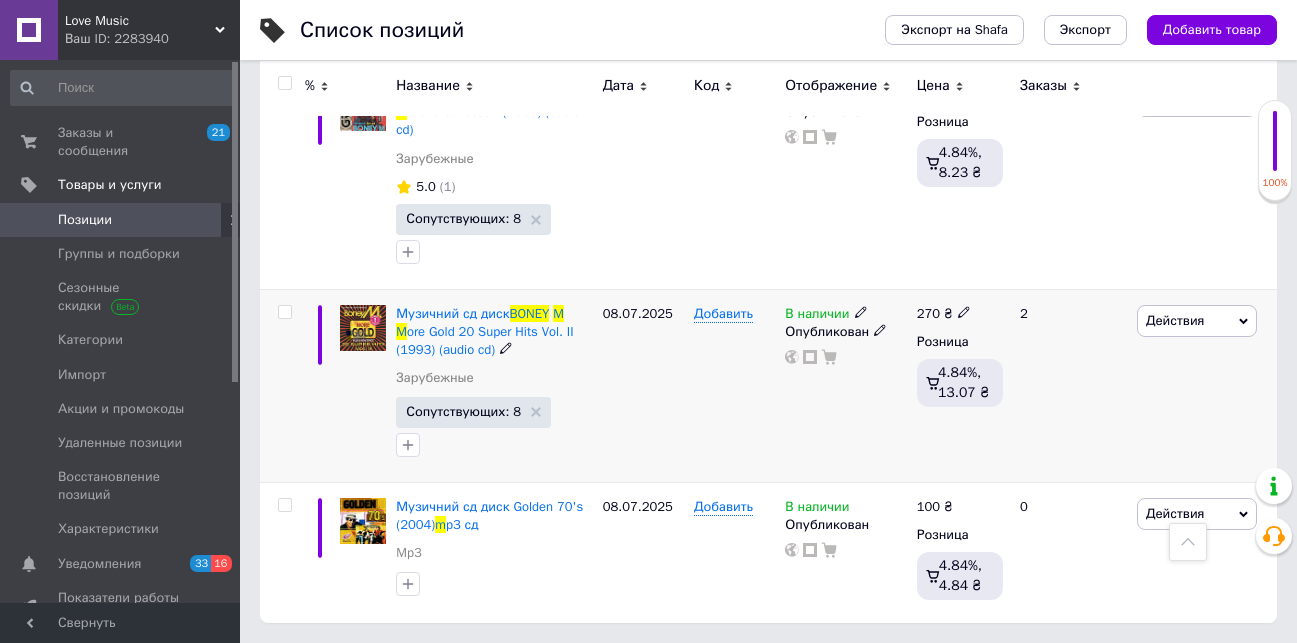 click 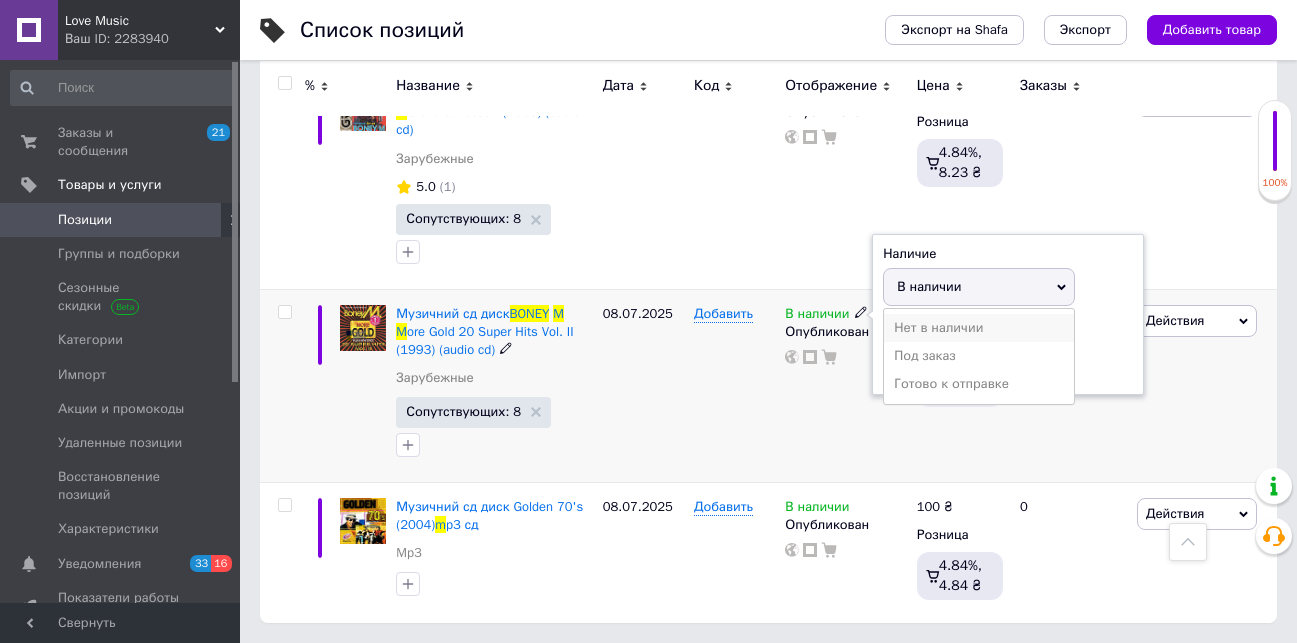click on "Нет в наличии" at bounding box center (979, 328) 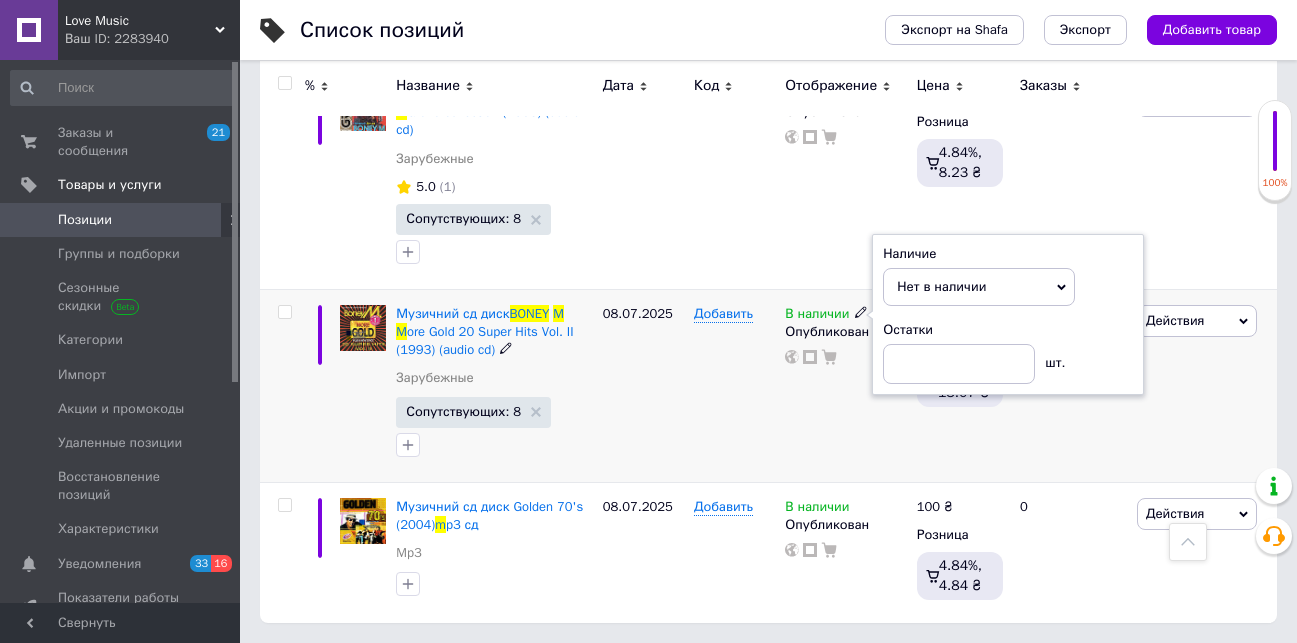 click on "Добавить" at bounding box center [734, 385] 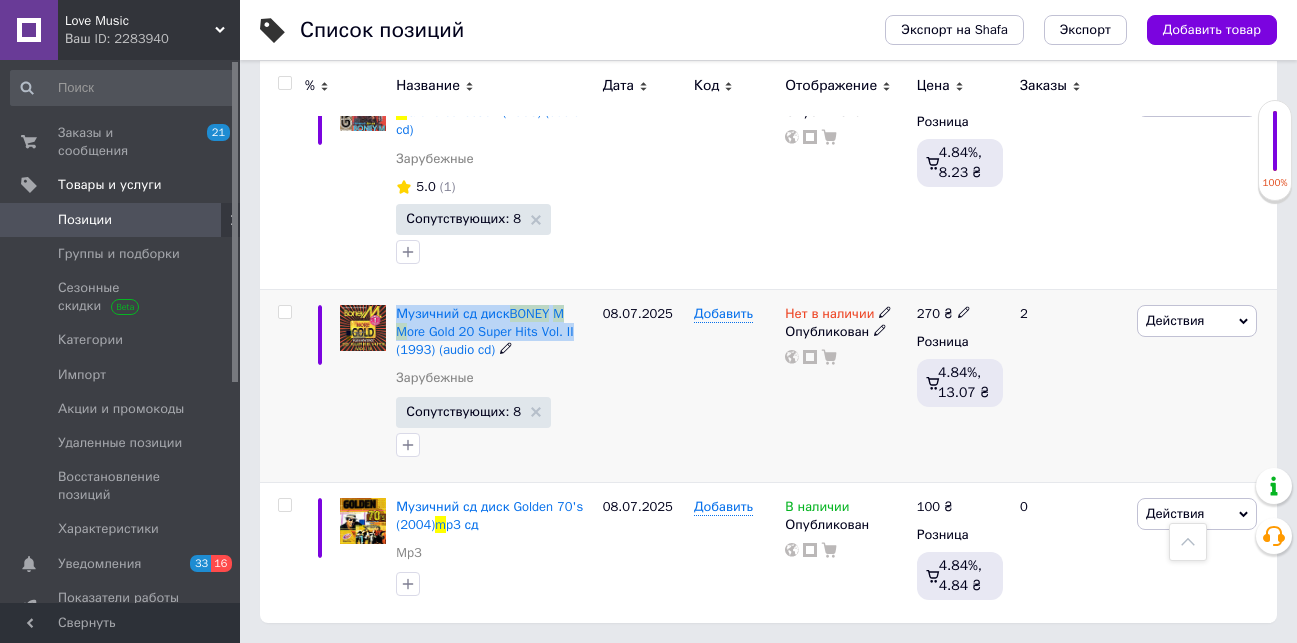 drag, startPoint x: 397, startPoint y: 310, endPoint x: 573, endPoint y: 337, distance: 178.05898 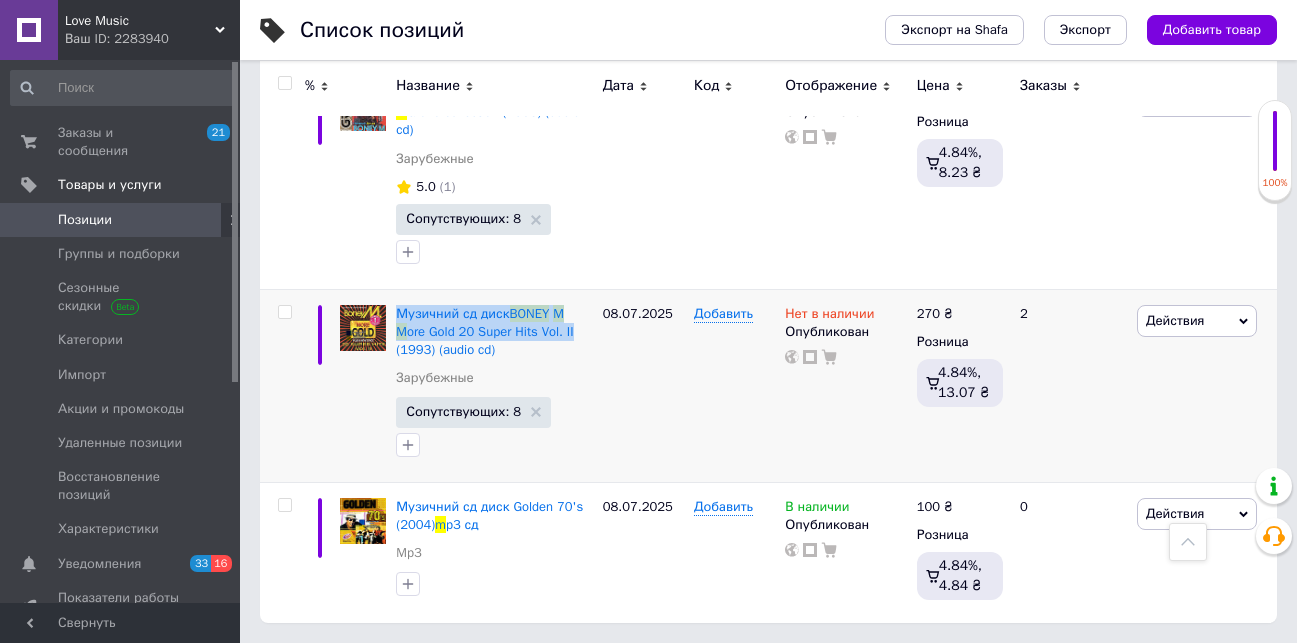 copy on "Музичний сд диск  BONEY   M   M ore Gold 20 Super Hits Vol. II" 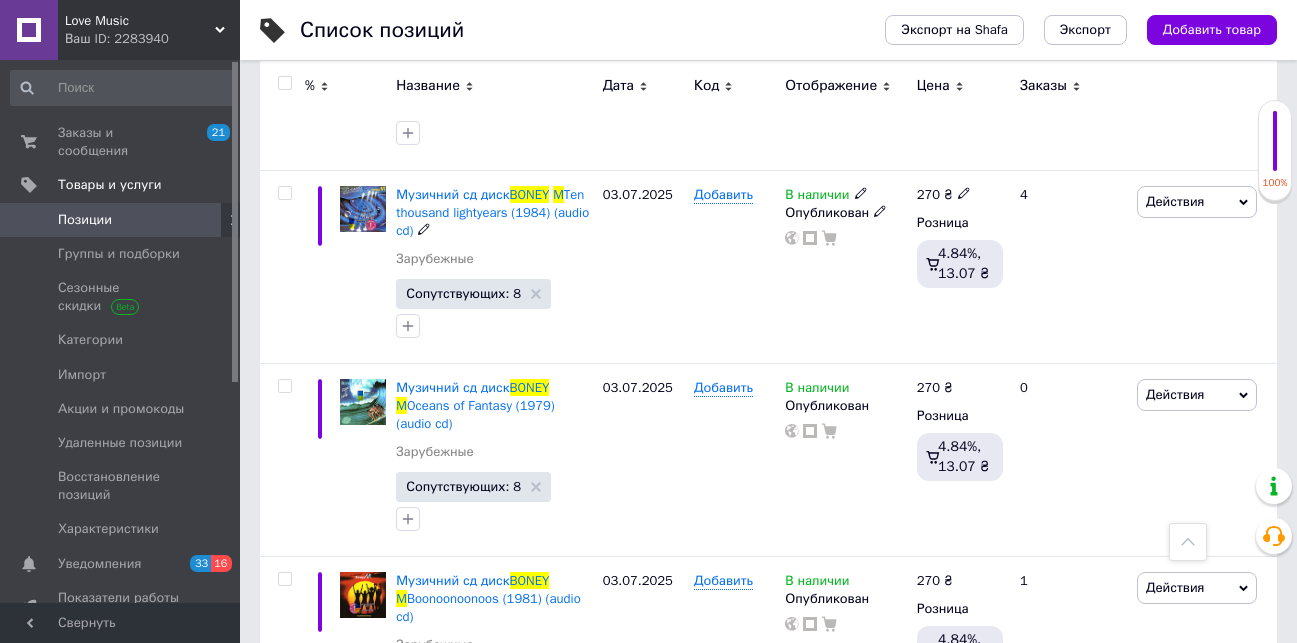 scroll, scrollTop: 29, scrollLeft: 0, axis: vertical 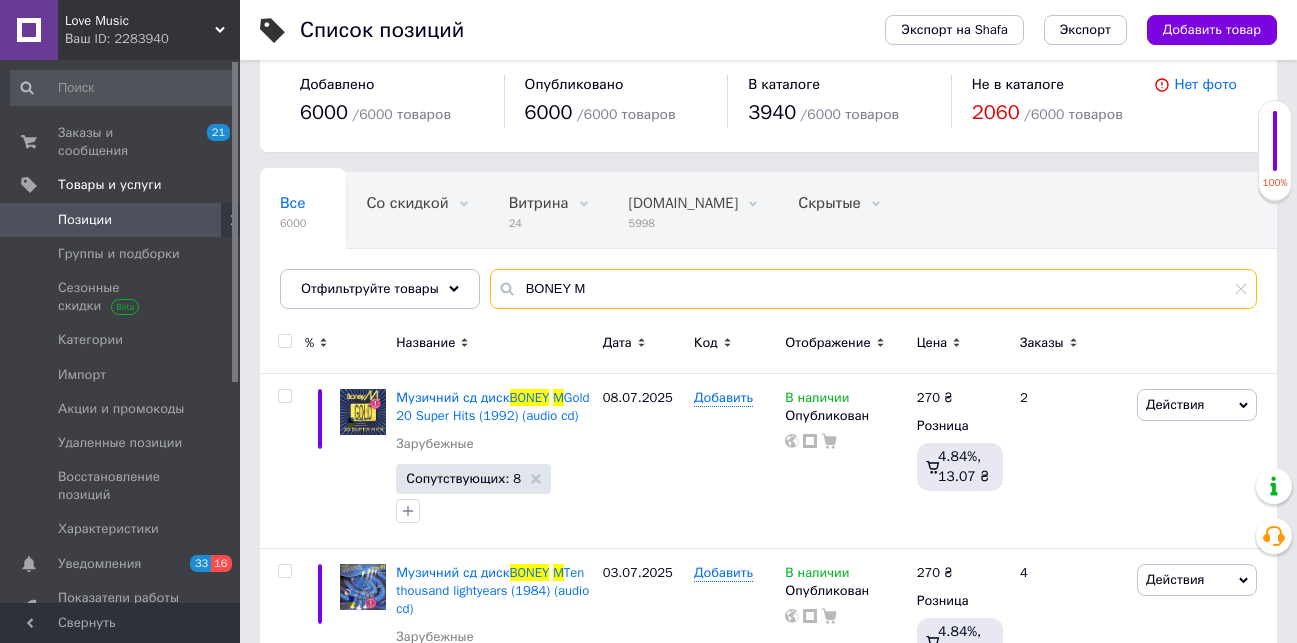 drag, startPoint x: 612, startPoint y: 286, endPoint x: 507, endPoint y: 290, distance: 105.076164 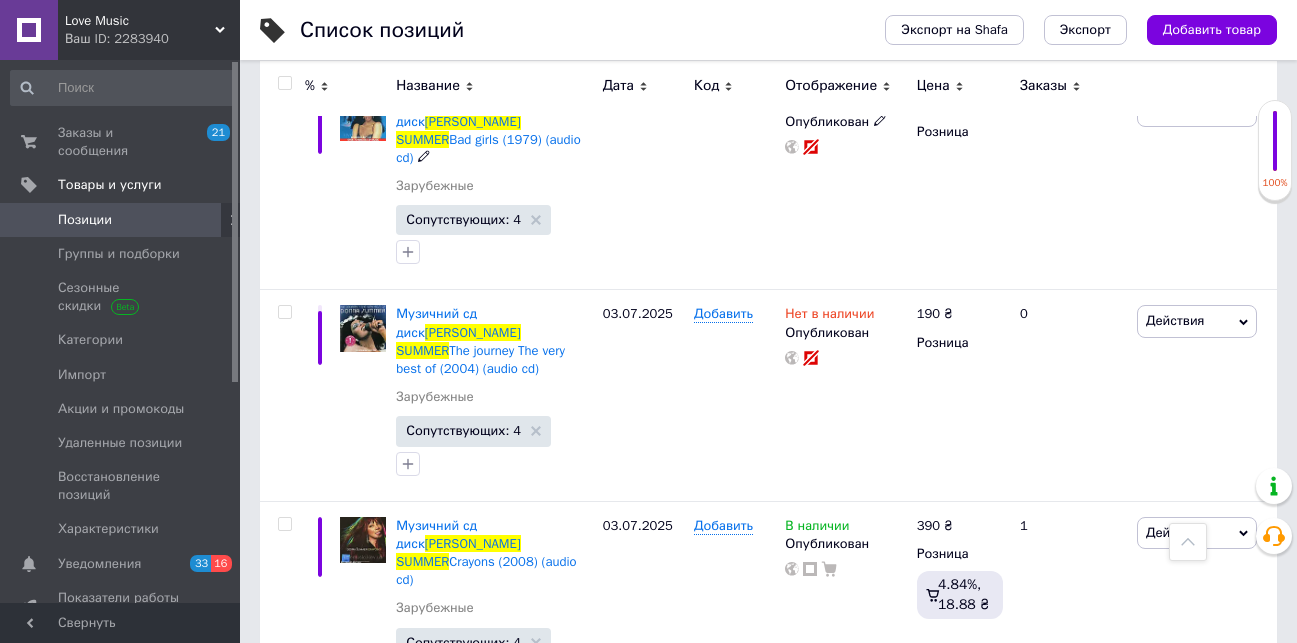 scroll, scrollTop: 829, scrollLeft: 0, axis: vertical 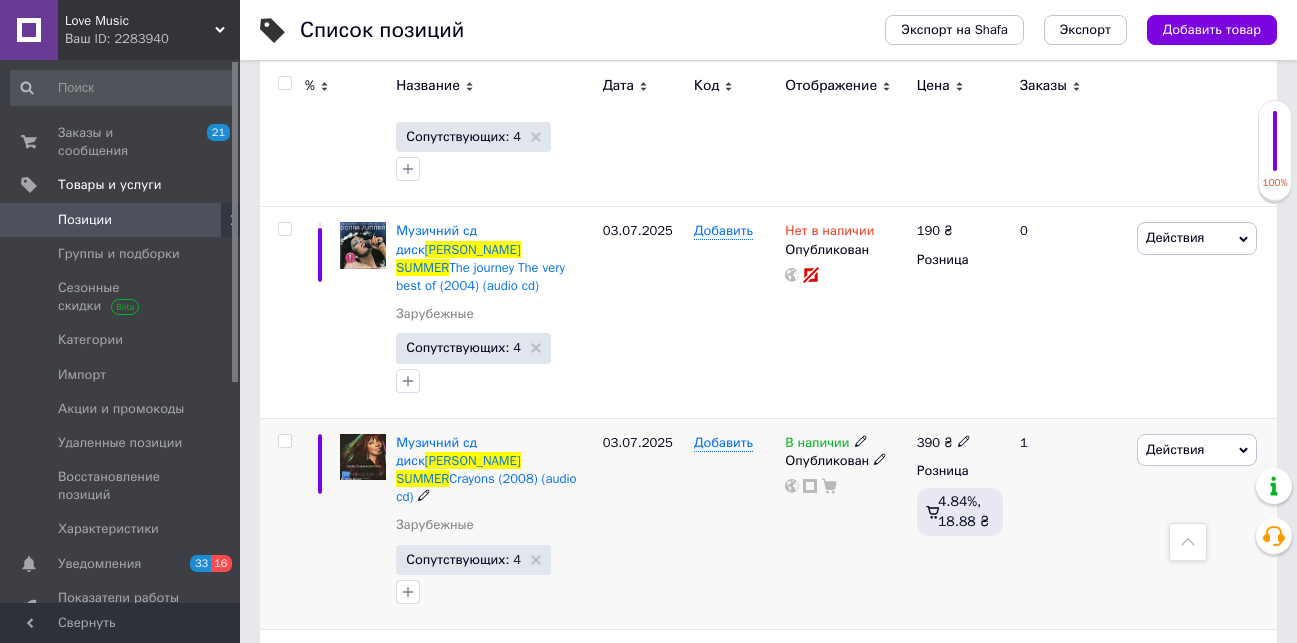 click 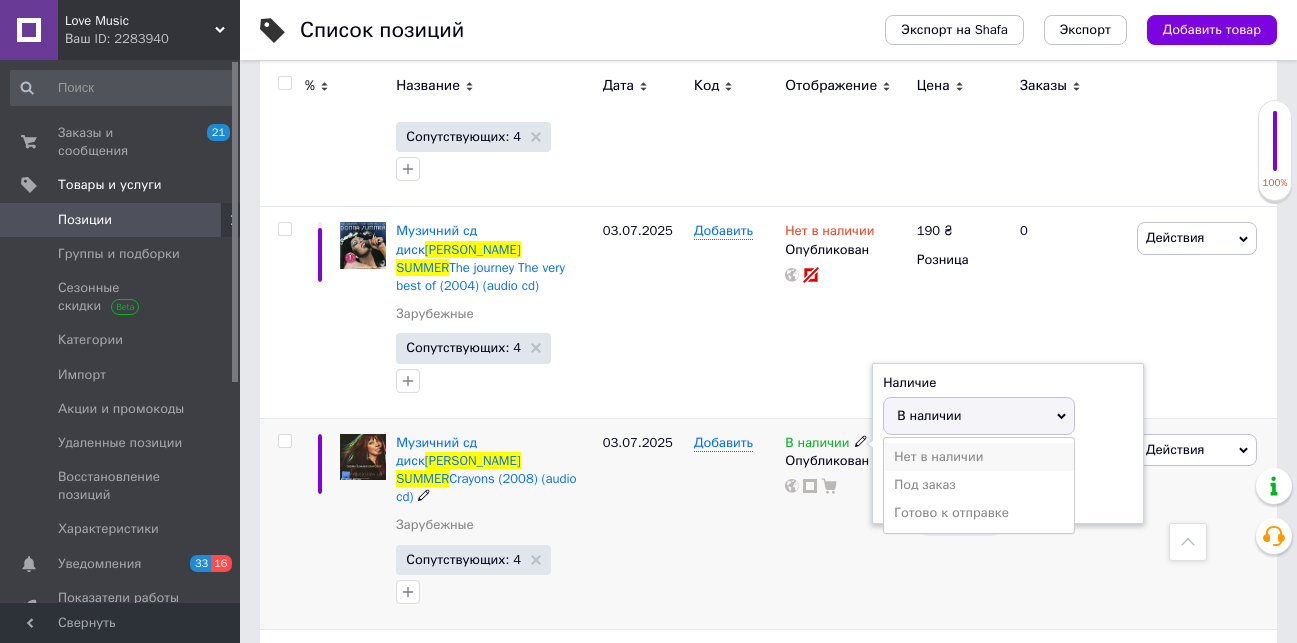 click on "Нет в наличии" at bounding box center [979, 457] 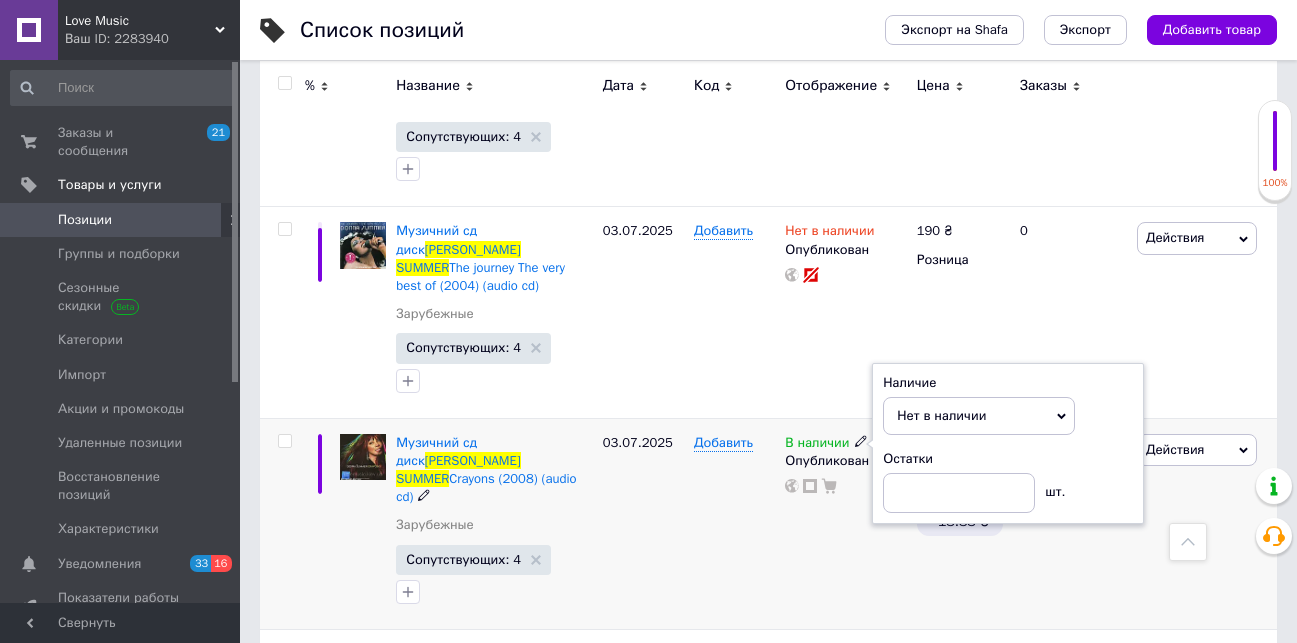 click on "03.07.2025" at bounding box center (643, 523) 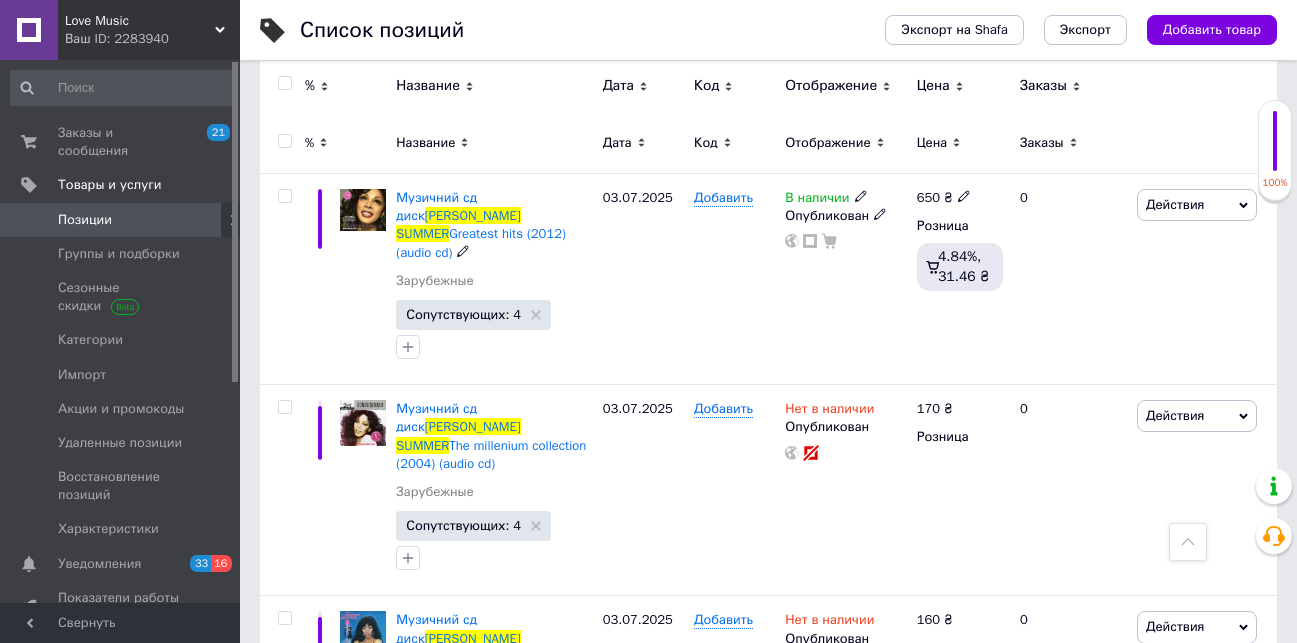 scroll, scrollTop: 0, scrollLeft: 0, axis: both 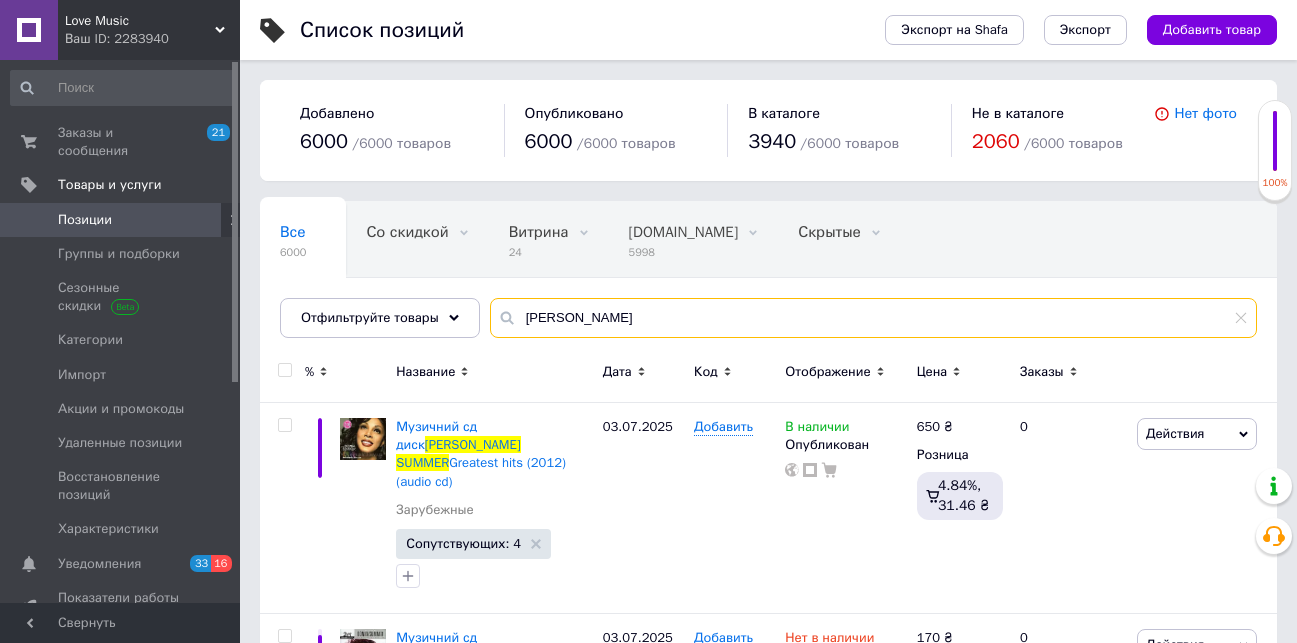 drag, startPoint x: 639, startPoint y: 321, endPoint x: 503, endPoint y: 320, distance: 136.00368 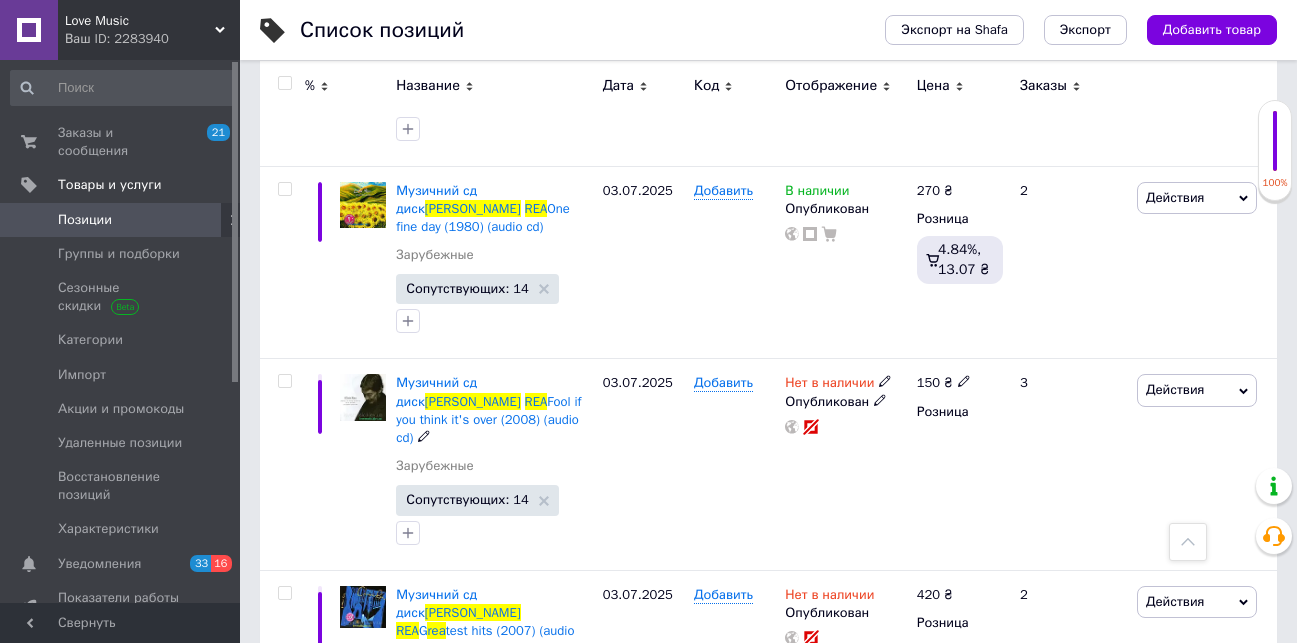 scroll, scrollTop: 2661, scrollLeft: 0, axis: vertical 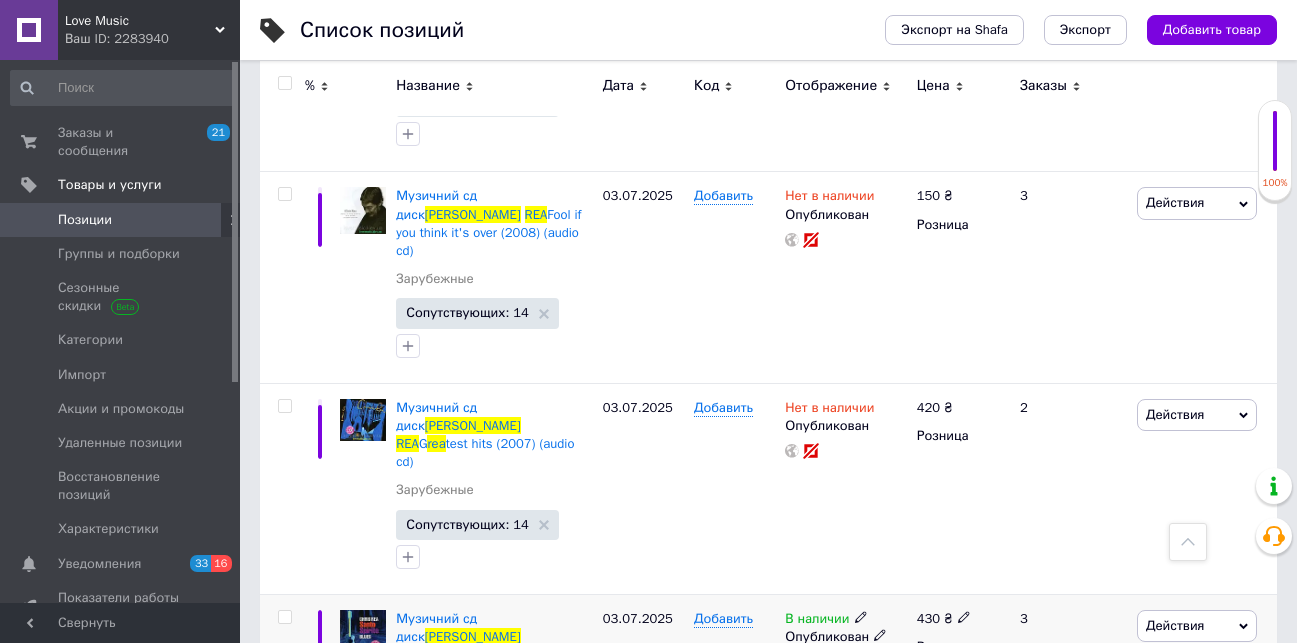 type on "[PERSON_NAME]" 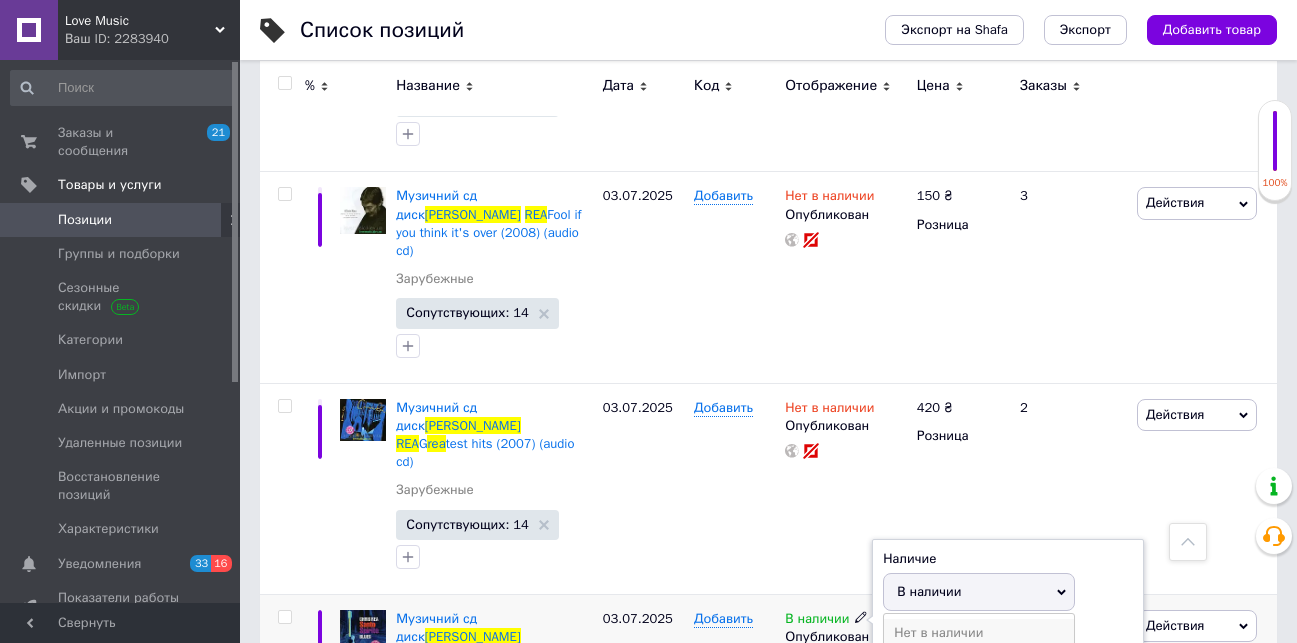 click on "Нет в наличии" at bounding box center (979, 633) 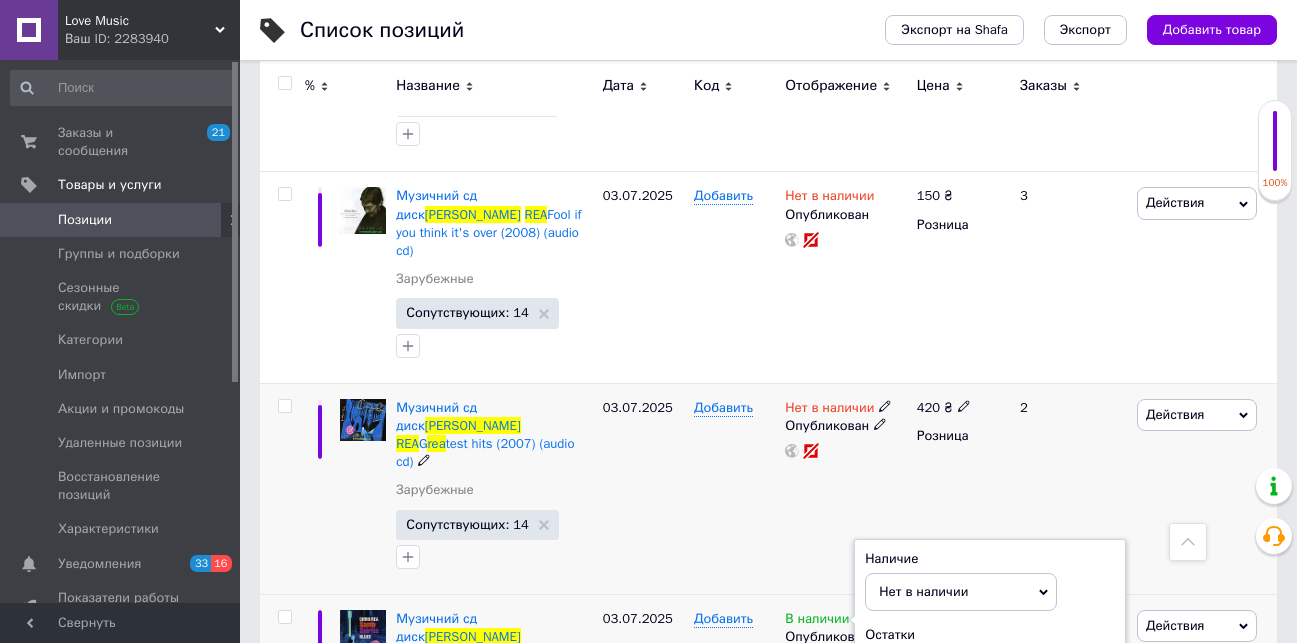 click on "Добавить" at bounding box center [734, 488] 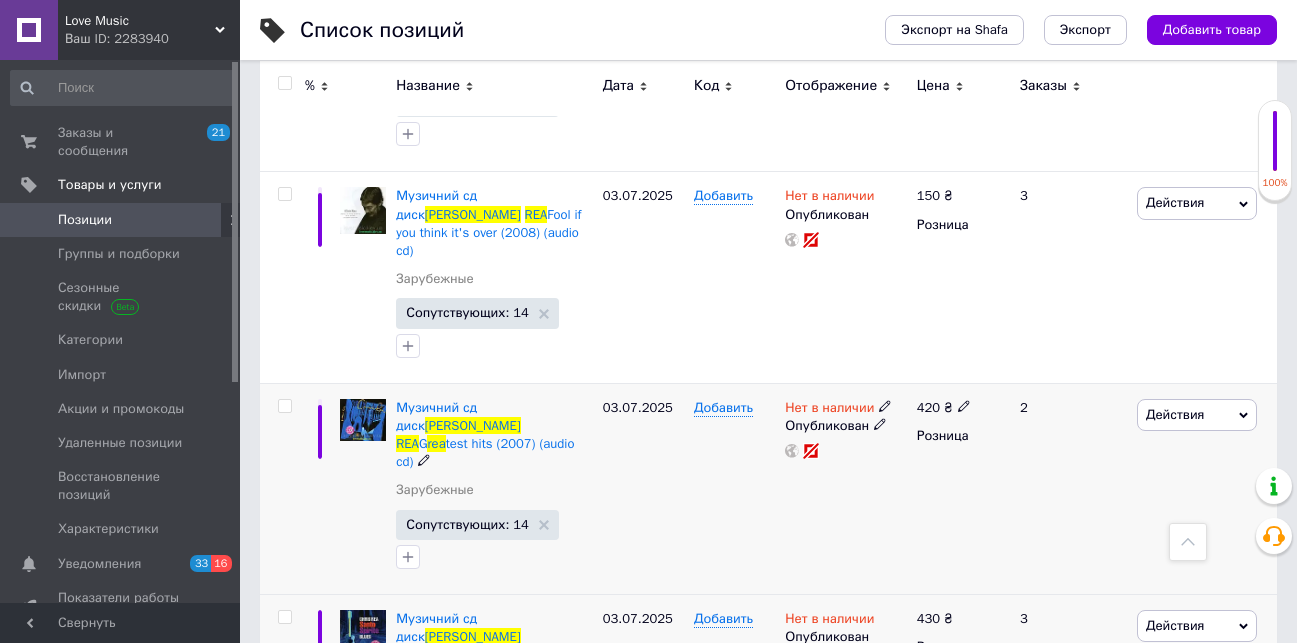 click at bounding box center (284, 406) 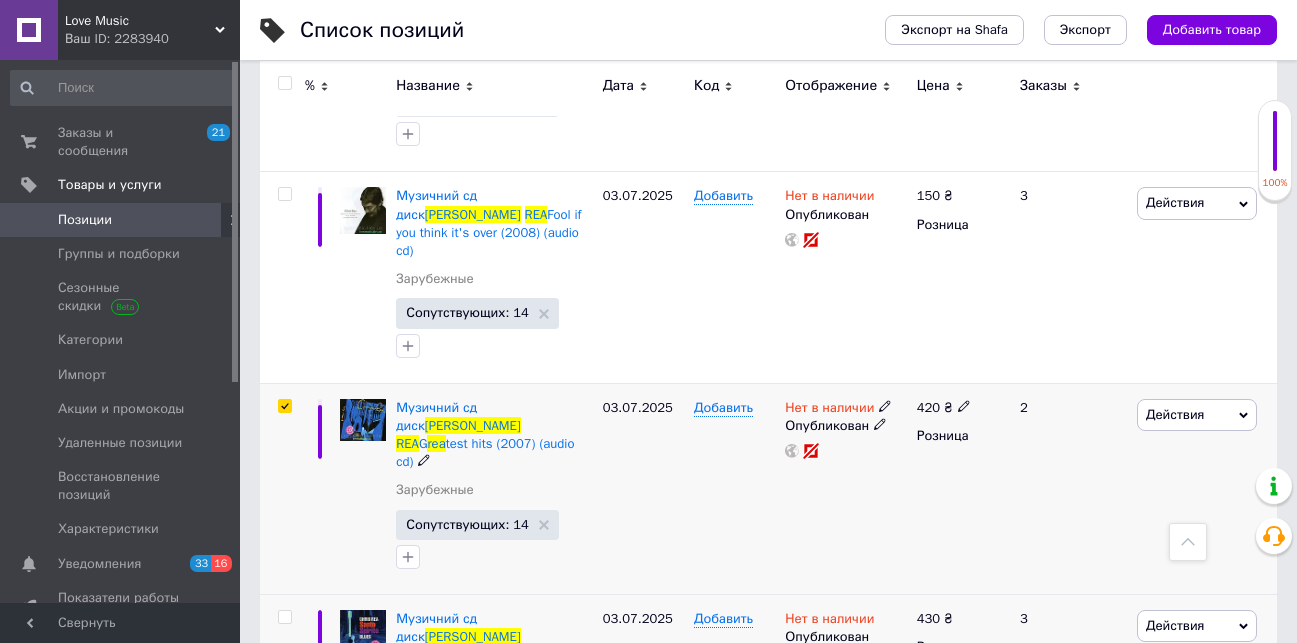 checkbox on "true" 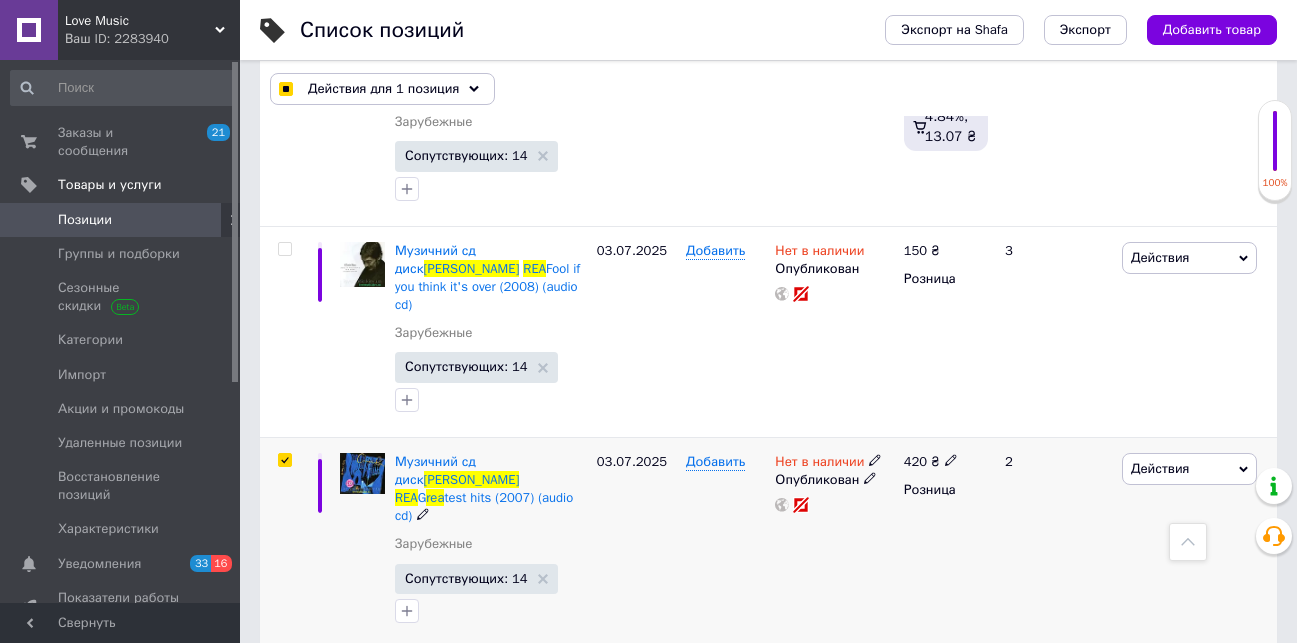 scroll, scrollTop: 2660, scrollLeft: 0, axis: vertical 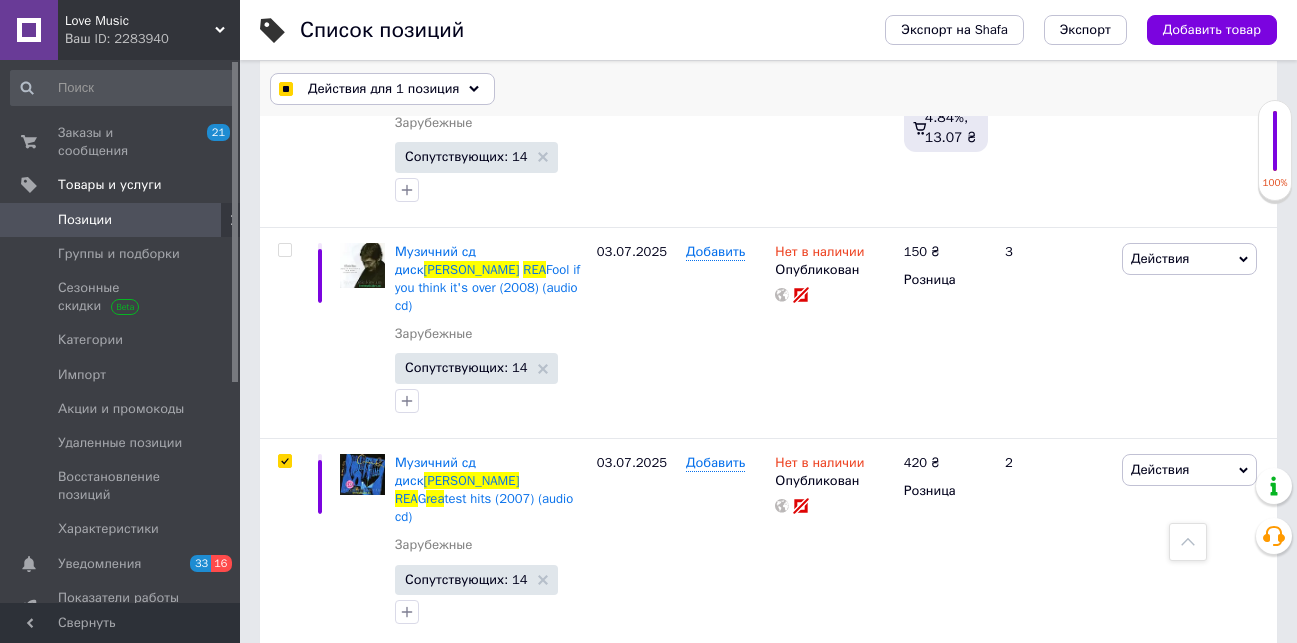 click 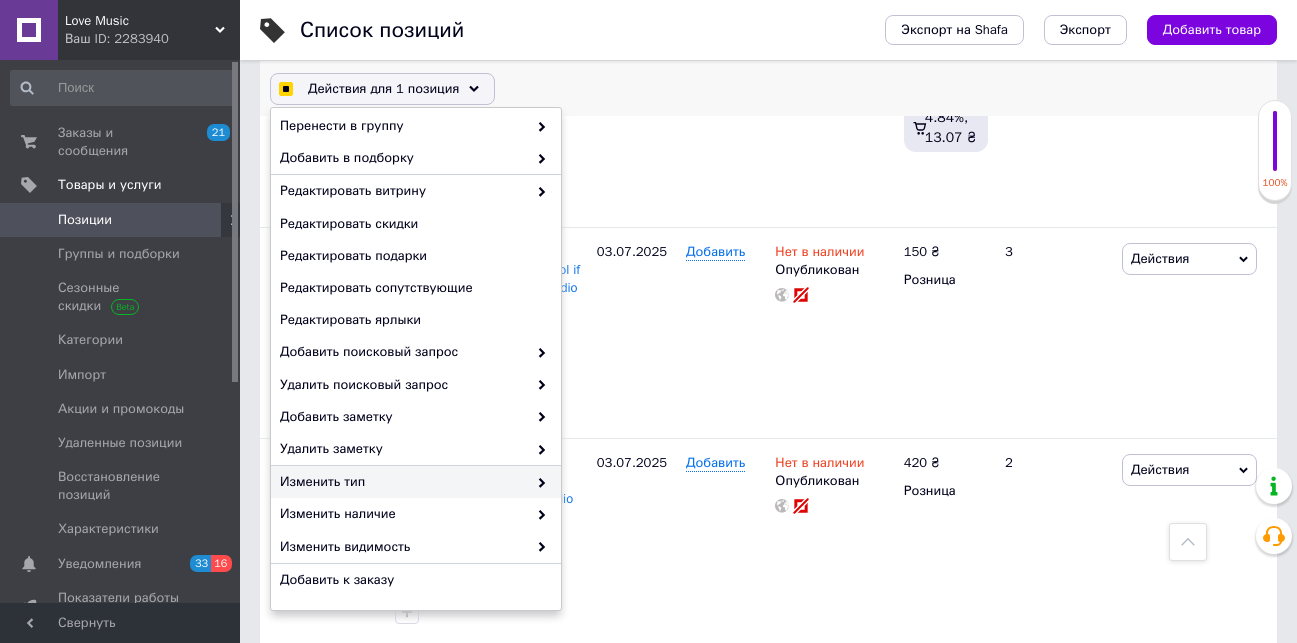 scroll, scrollTop: 197, scrollLeft: 0, axis: vertical 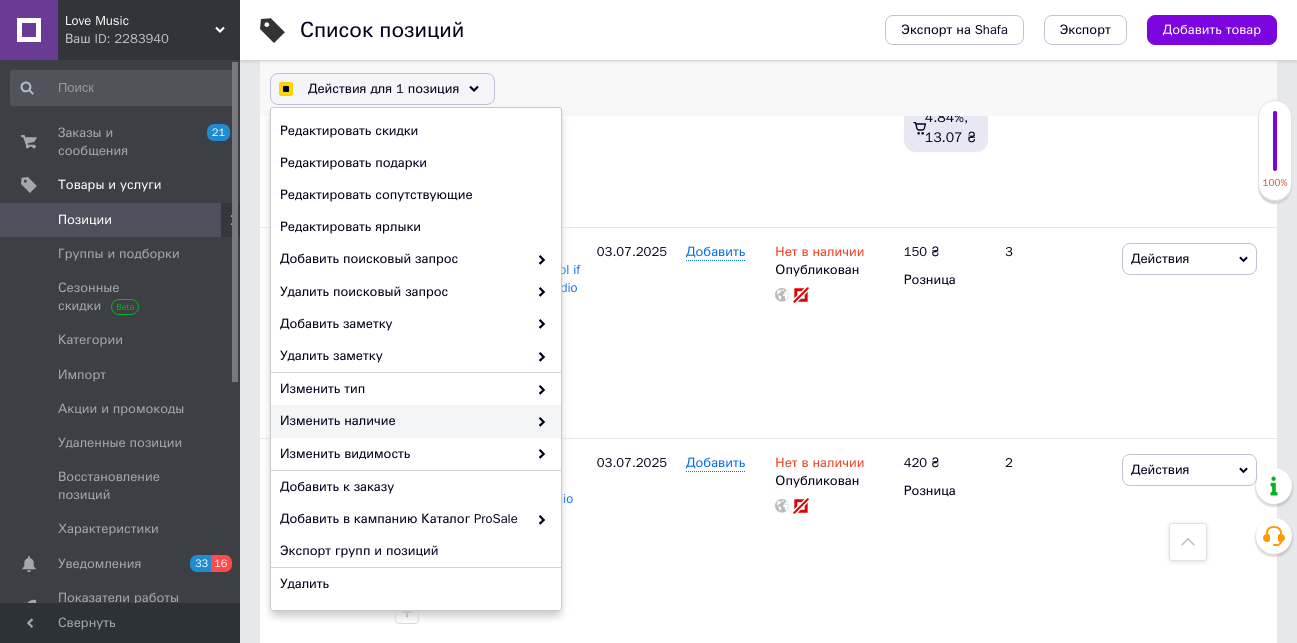 checkbox on "true" 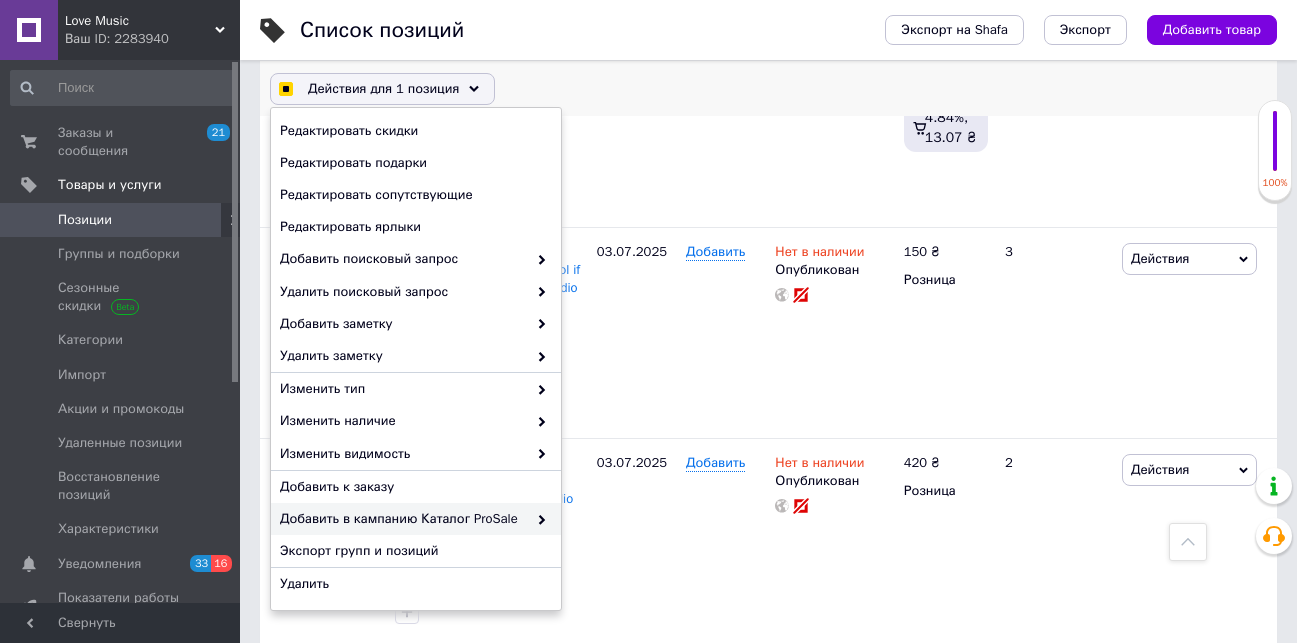 checkbox on "true" 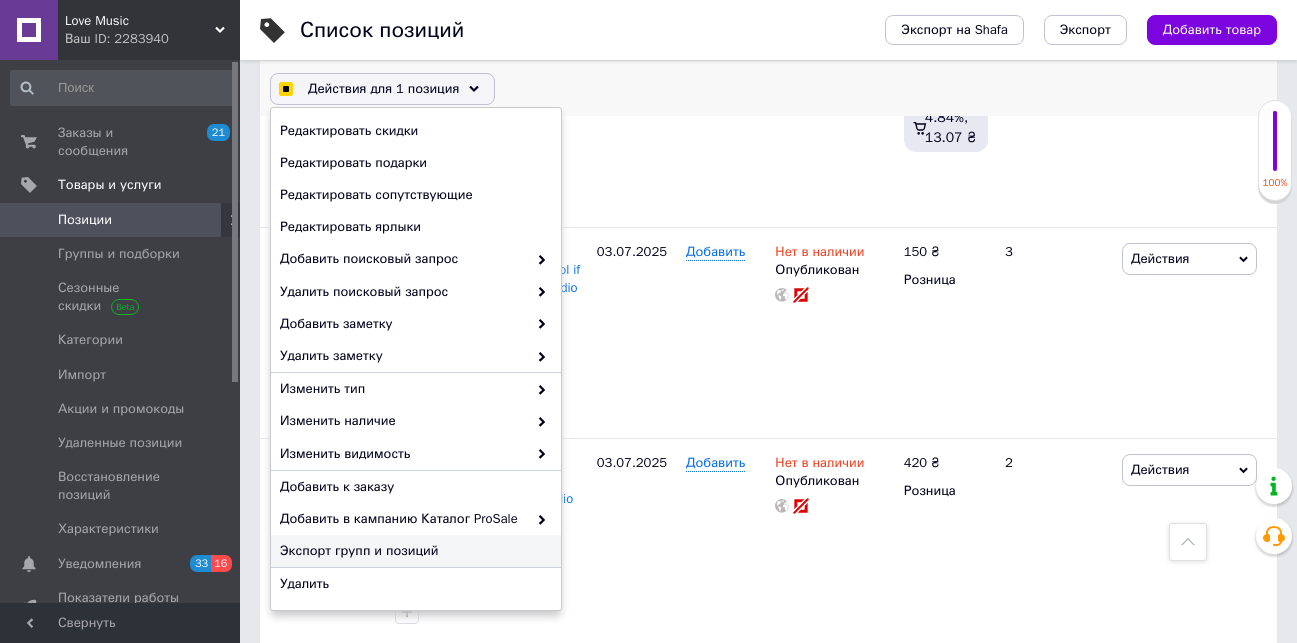 checkbox on "true" 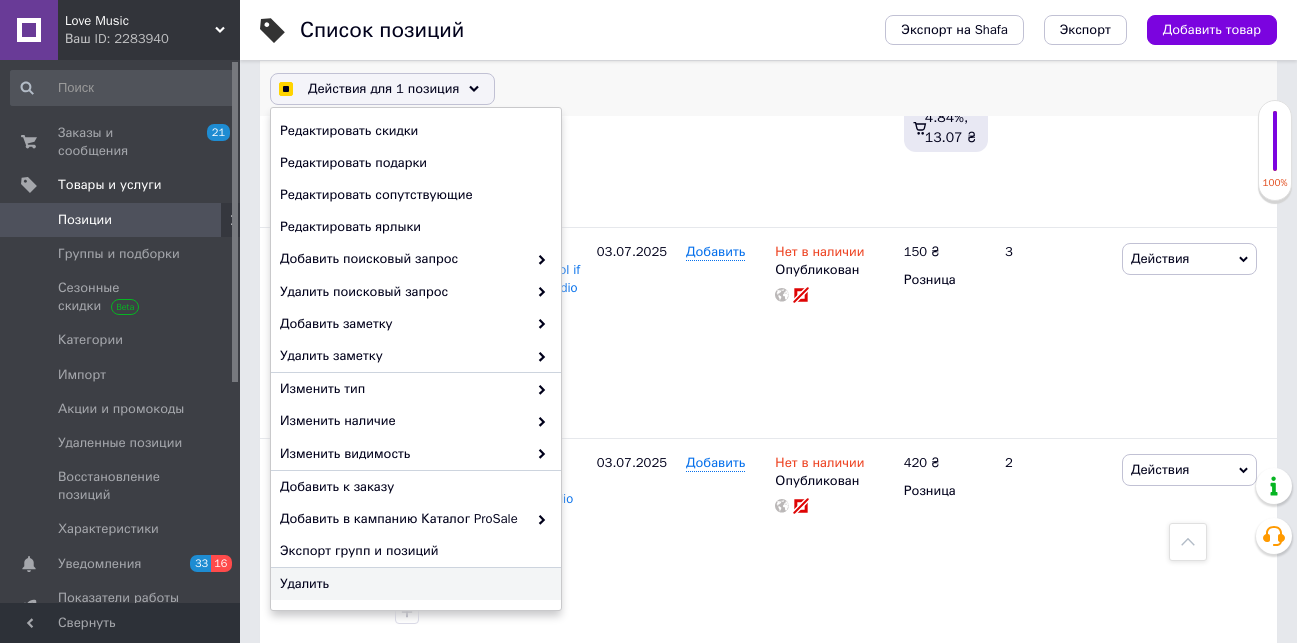 checkbox on "true" 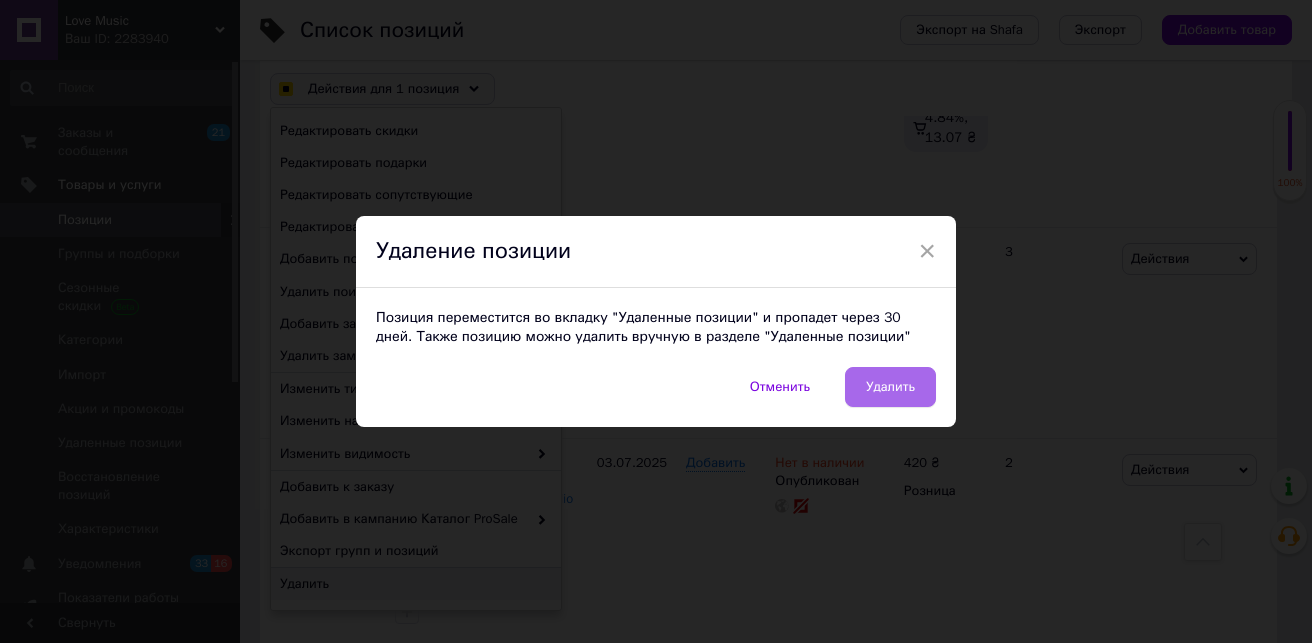 click on "Удалить" at bounding box center [890, 387] 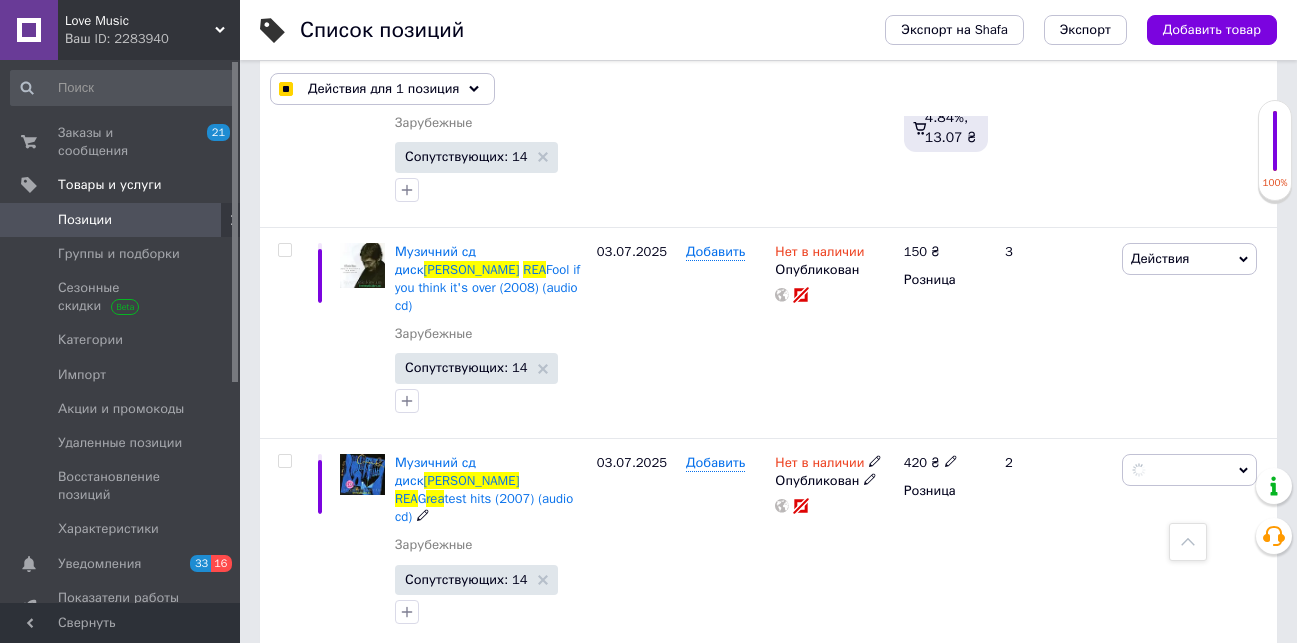 checkbox on "false" 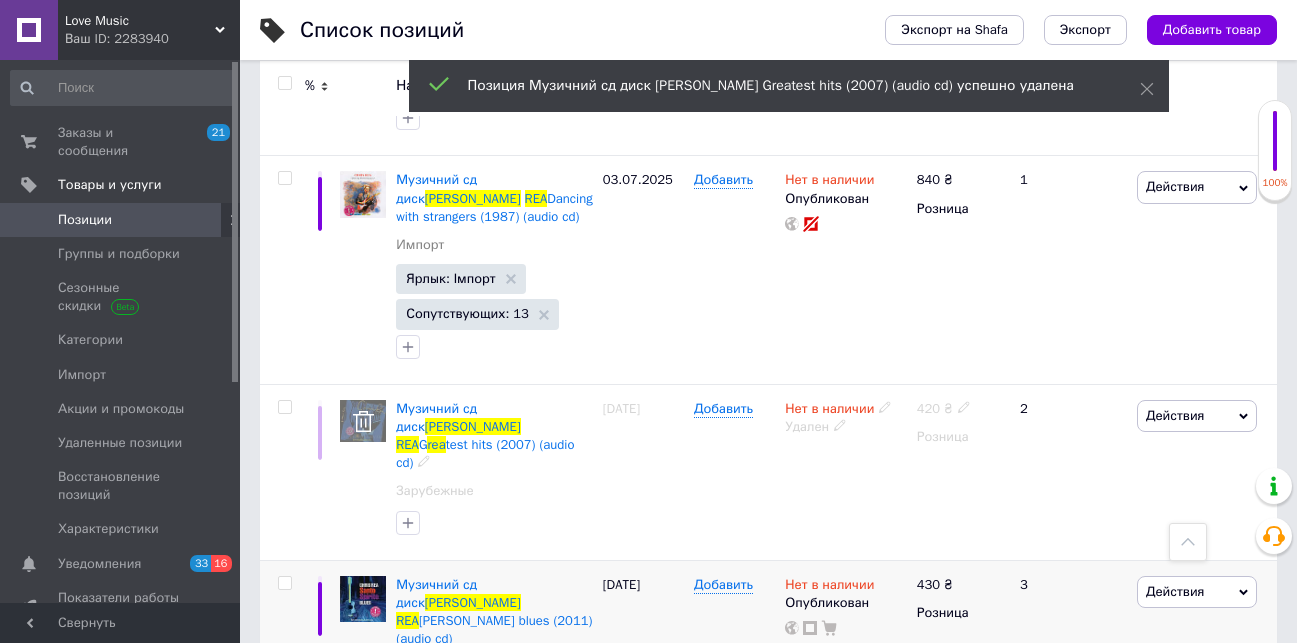scroll, scrollTop: 2626, scrollLeft: 0, axis: vertical 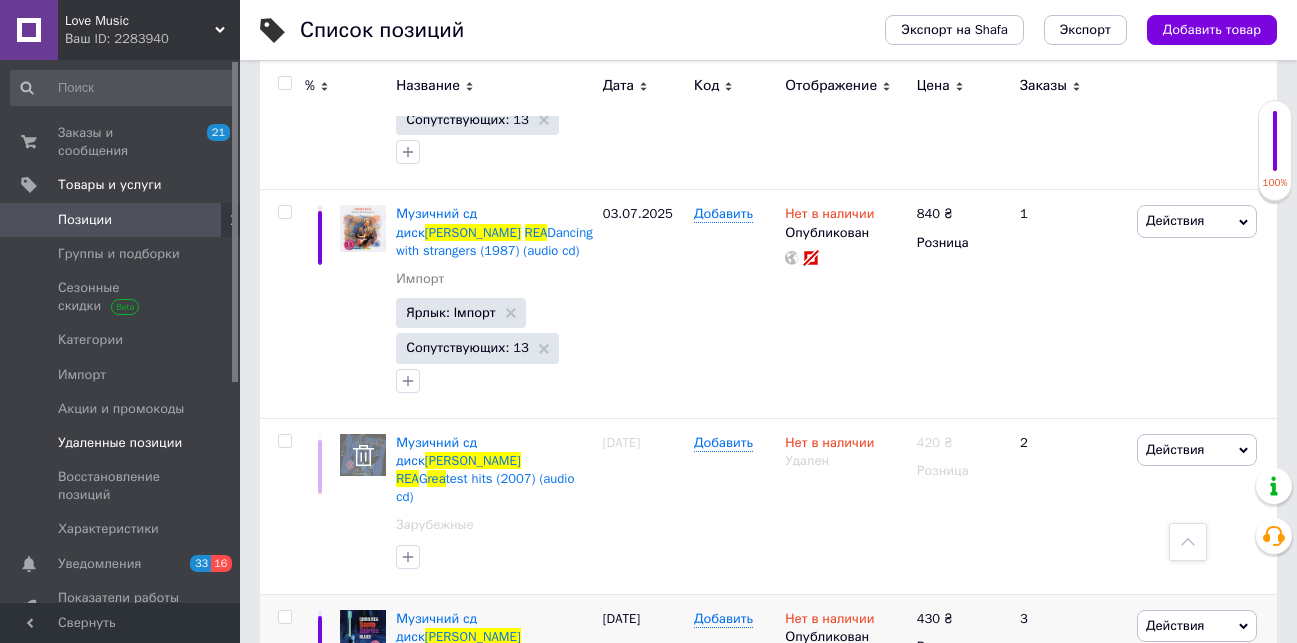 click on "Удаленные позиции" at bounding box center (120, 443) 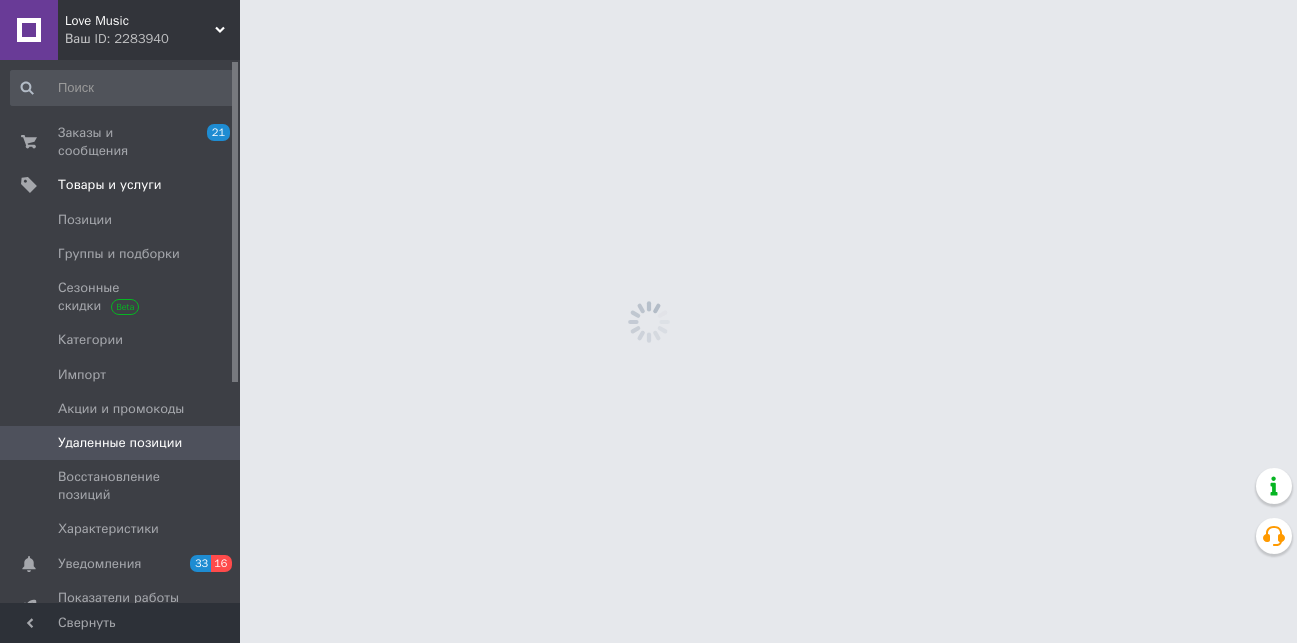 scroll, scrollTop: 0, scrollLeft: 0, axis: both 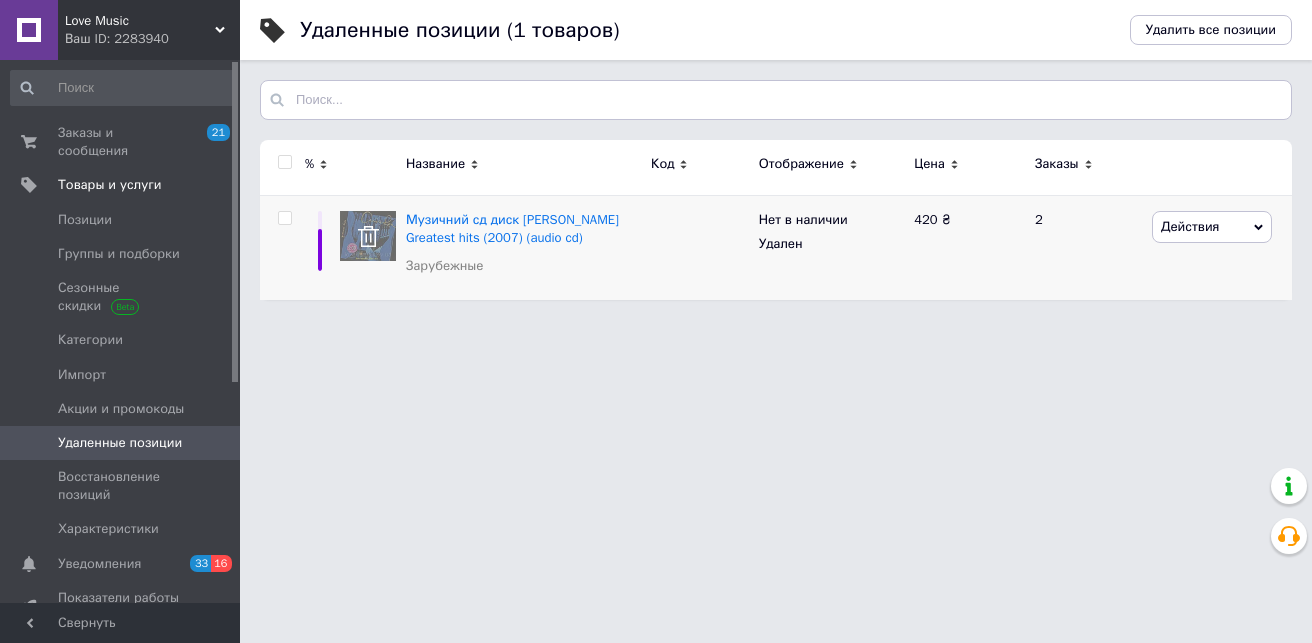 click at bounding box center [284, 218] 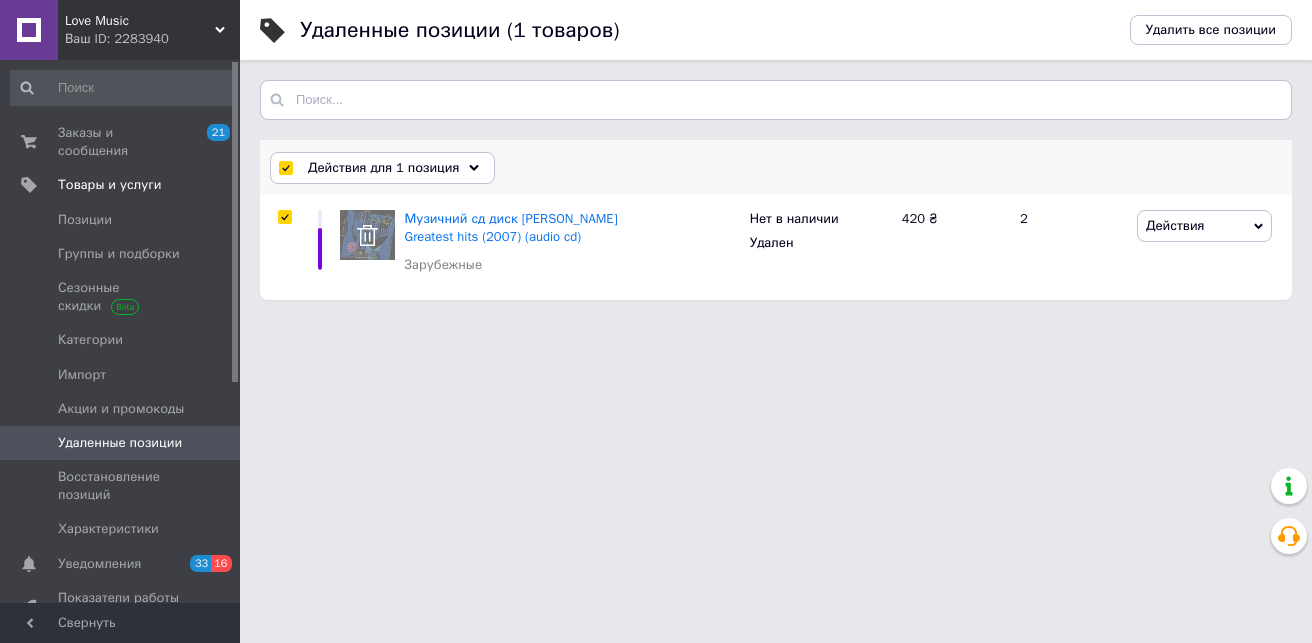 click on "Действия для 1 позиция" at bounding box center (383, 168) 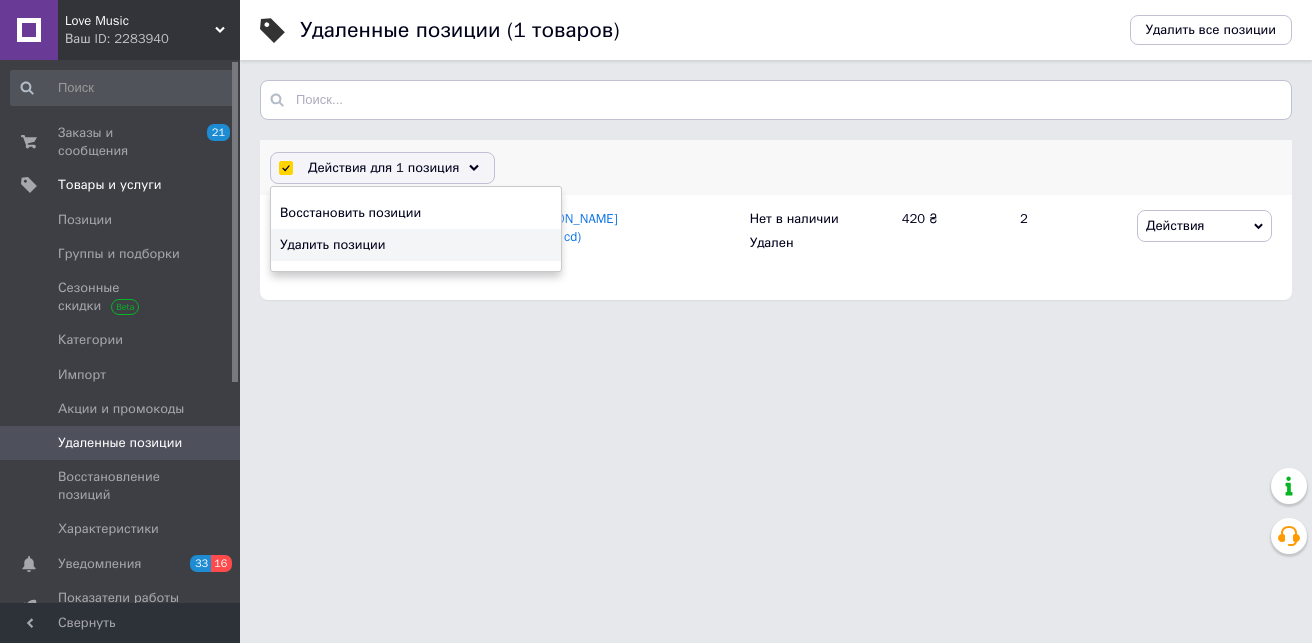 click on "Удалить позиции" at bounding box center (413, 245) 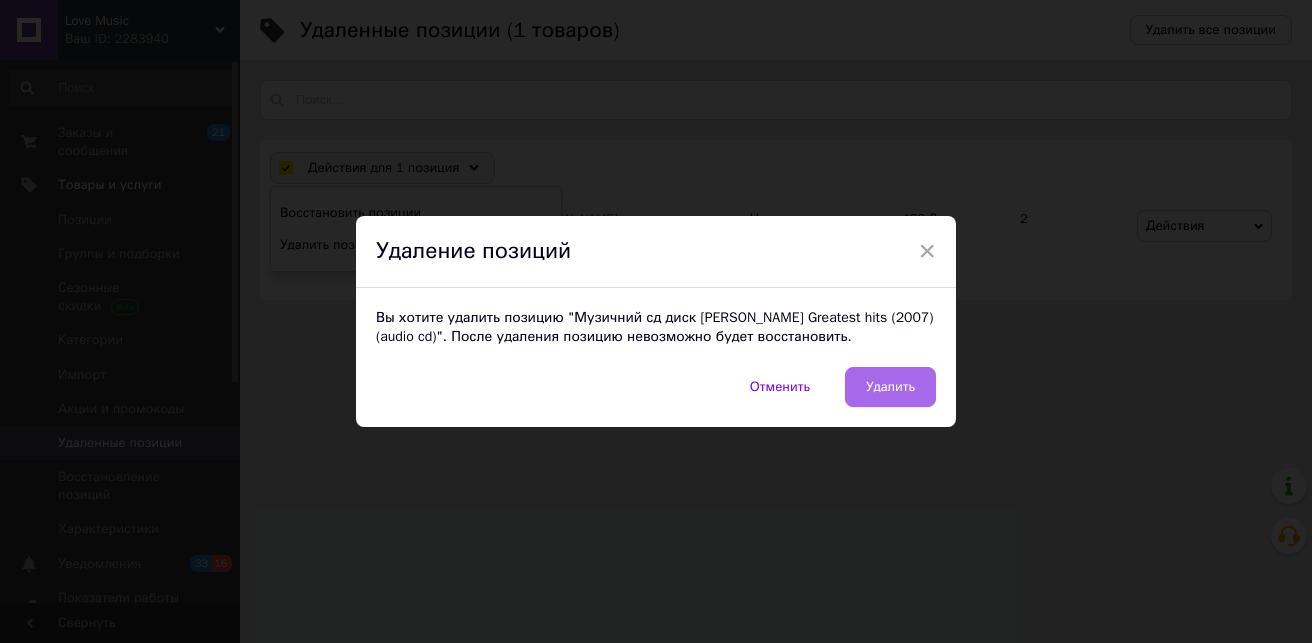 click on "Удалить" at bounding box center [890, 387] 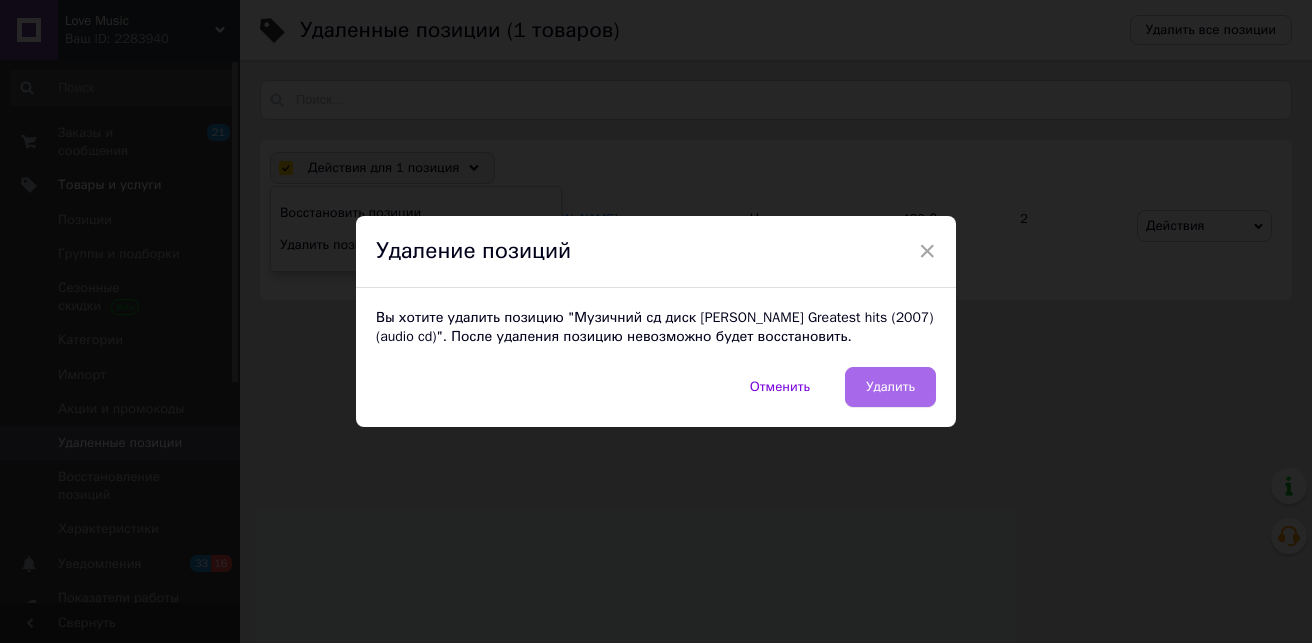 checkbox on "false" 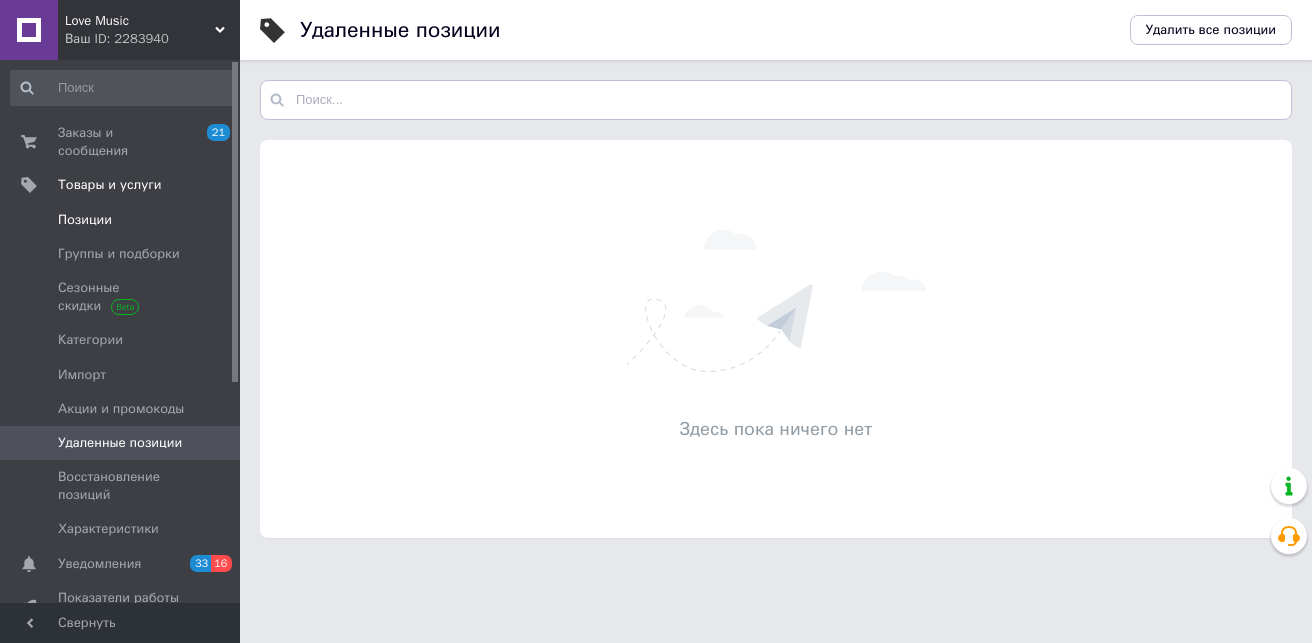 click on "Позиции" at bounding box center (85, 220) 